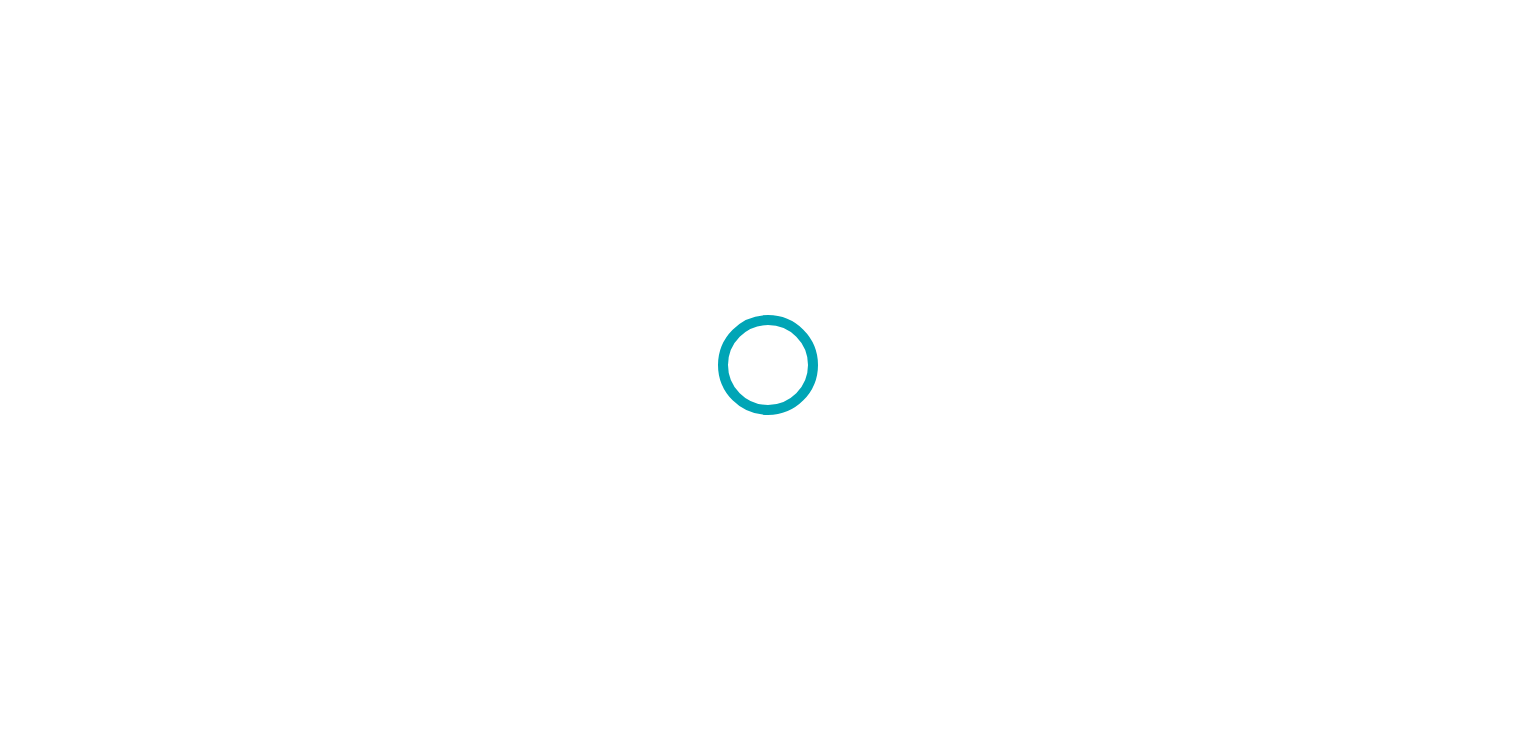 scroll, scrollTop: 0, scrollLeft: 0, axis: both 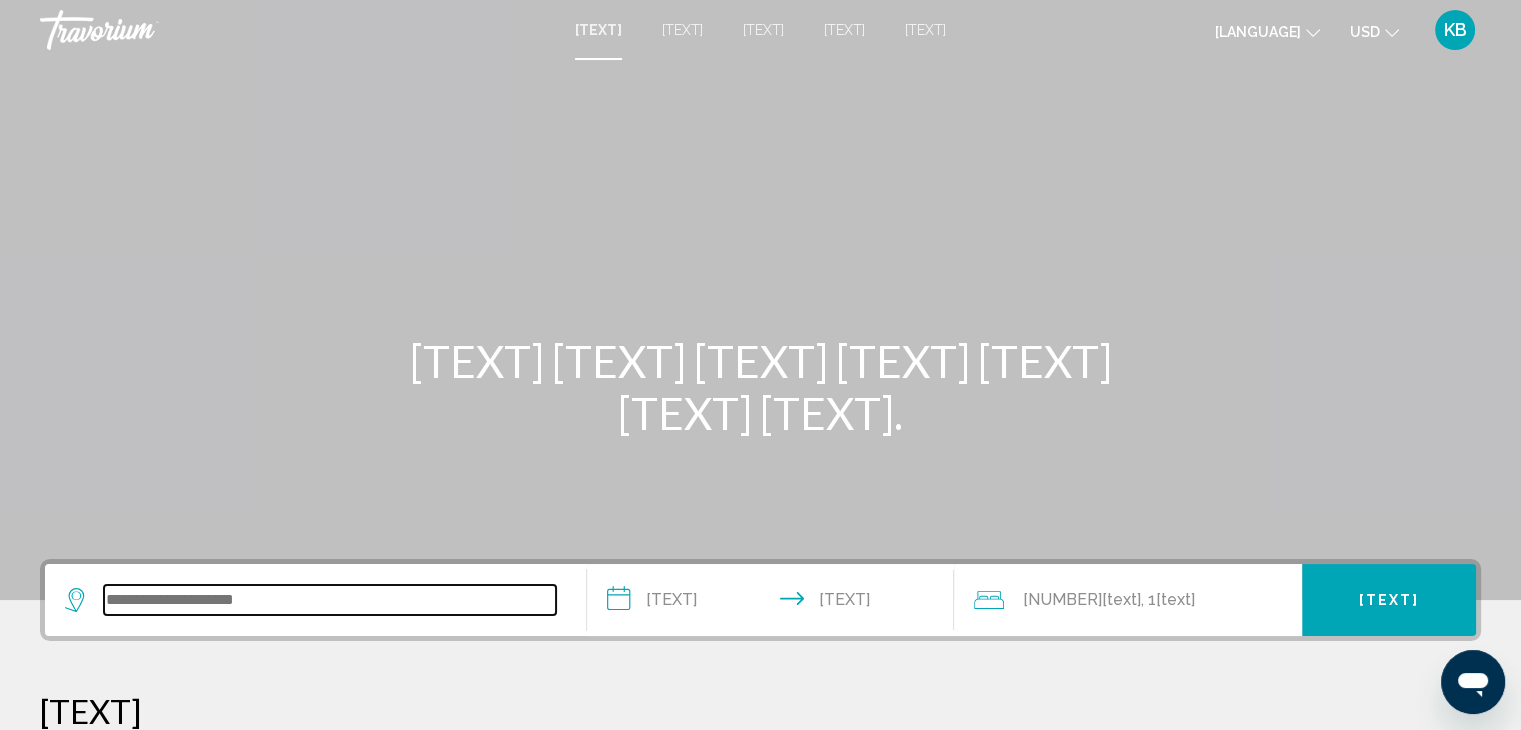 click at bounding box center [330, 600] 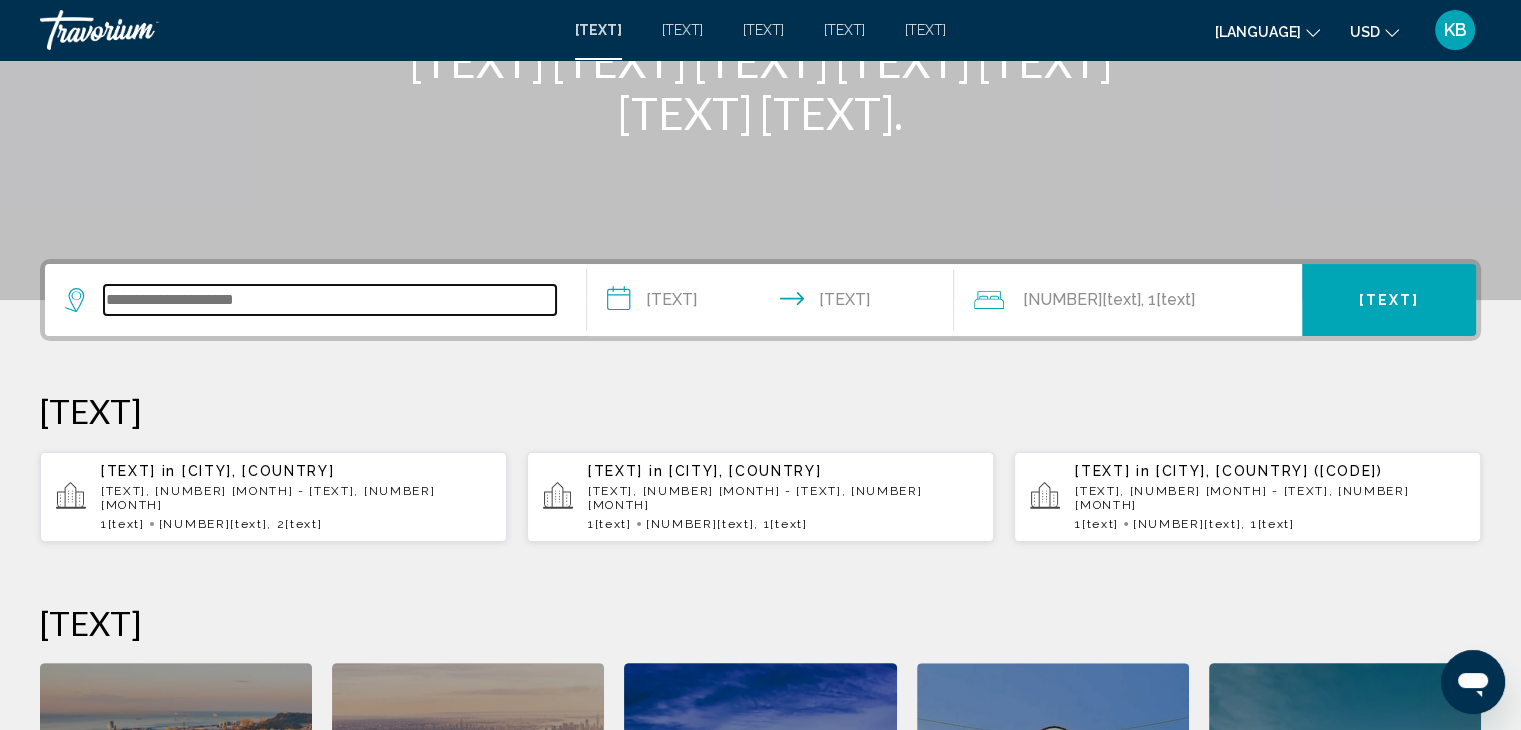 scroll, scrollTop: 493, scrollLeft: 0, axis: vertical 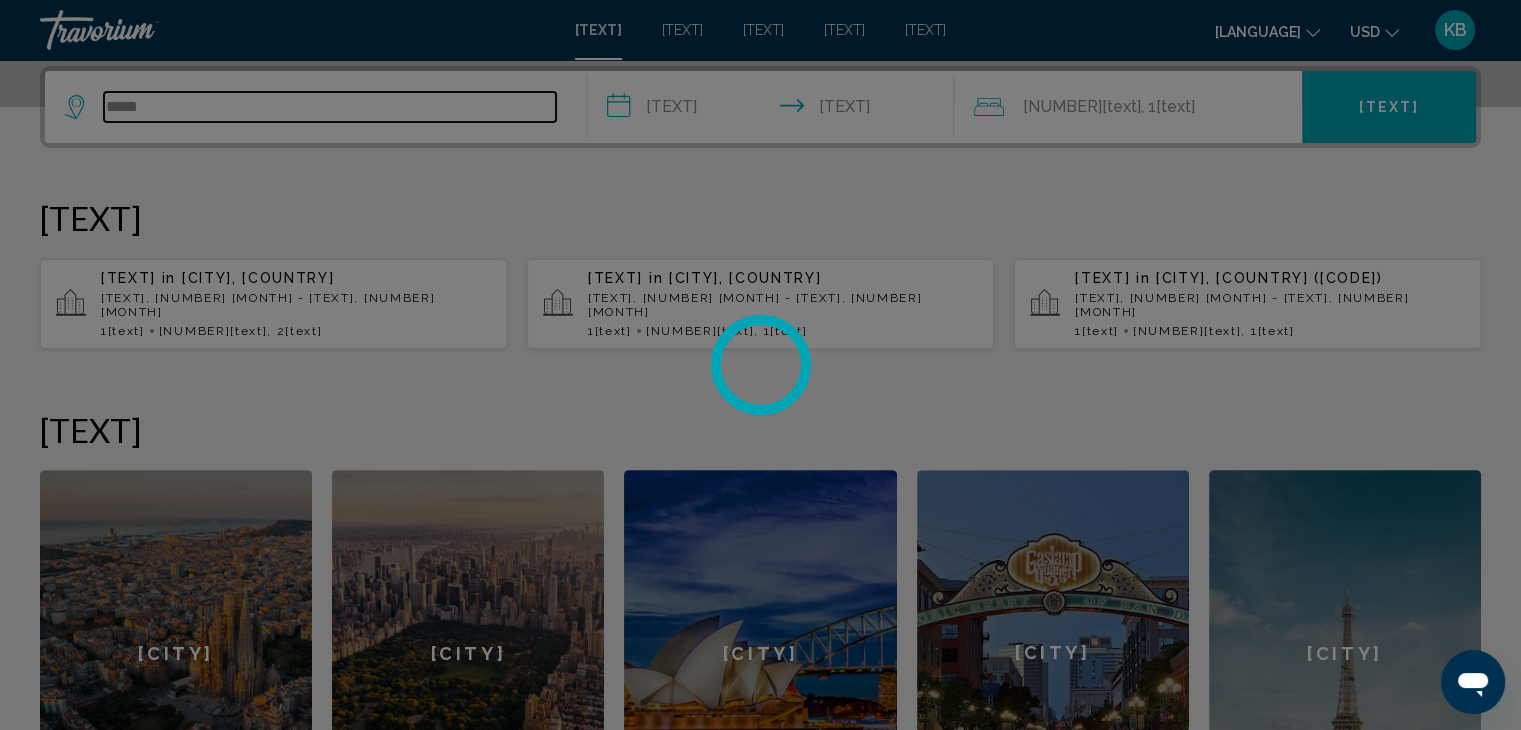 type on "[STARS]" 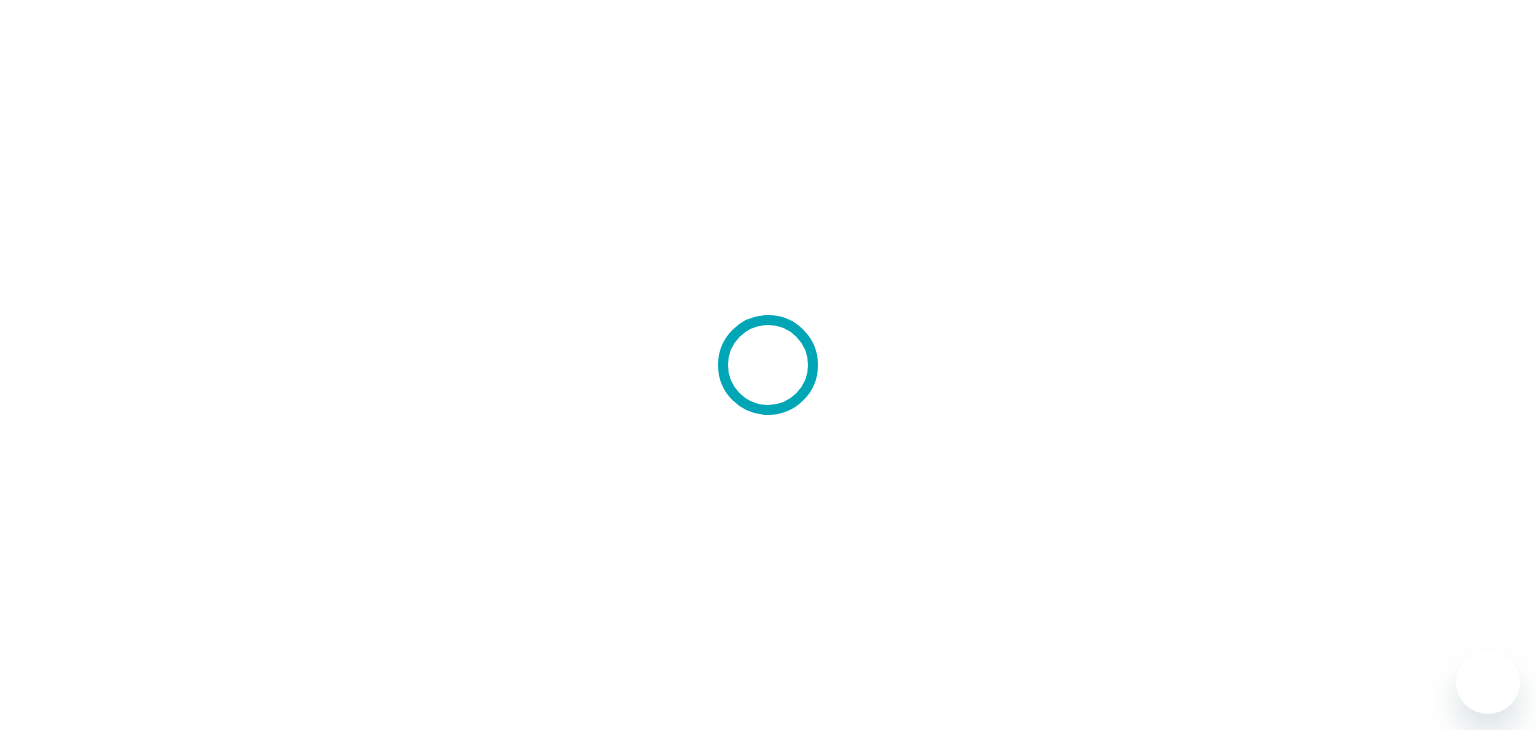 scroll, scrollTop: 0, scrollLeft: 0, axis: both 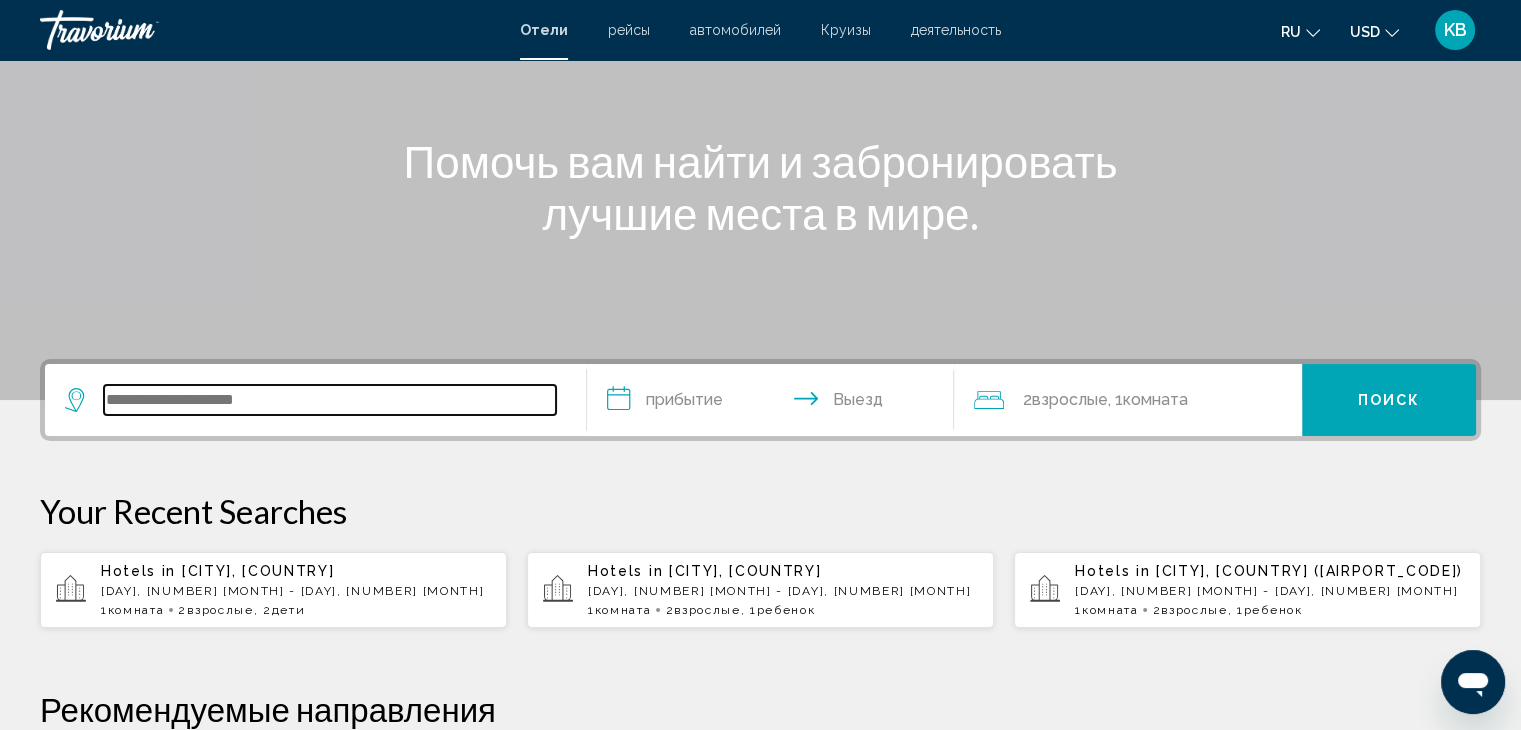 click at bounding box center [330, 400] 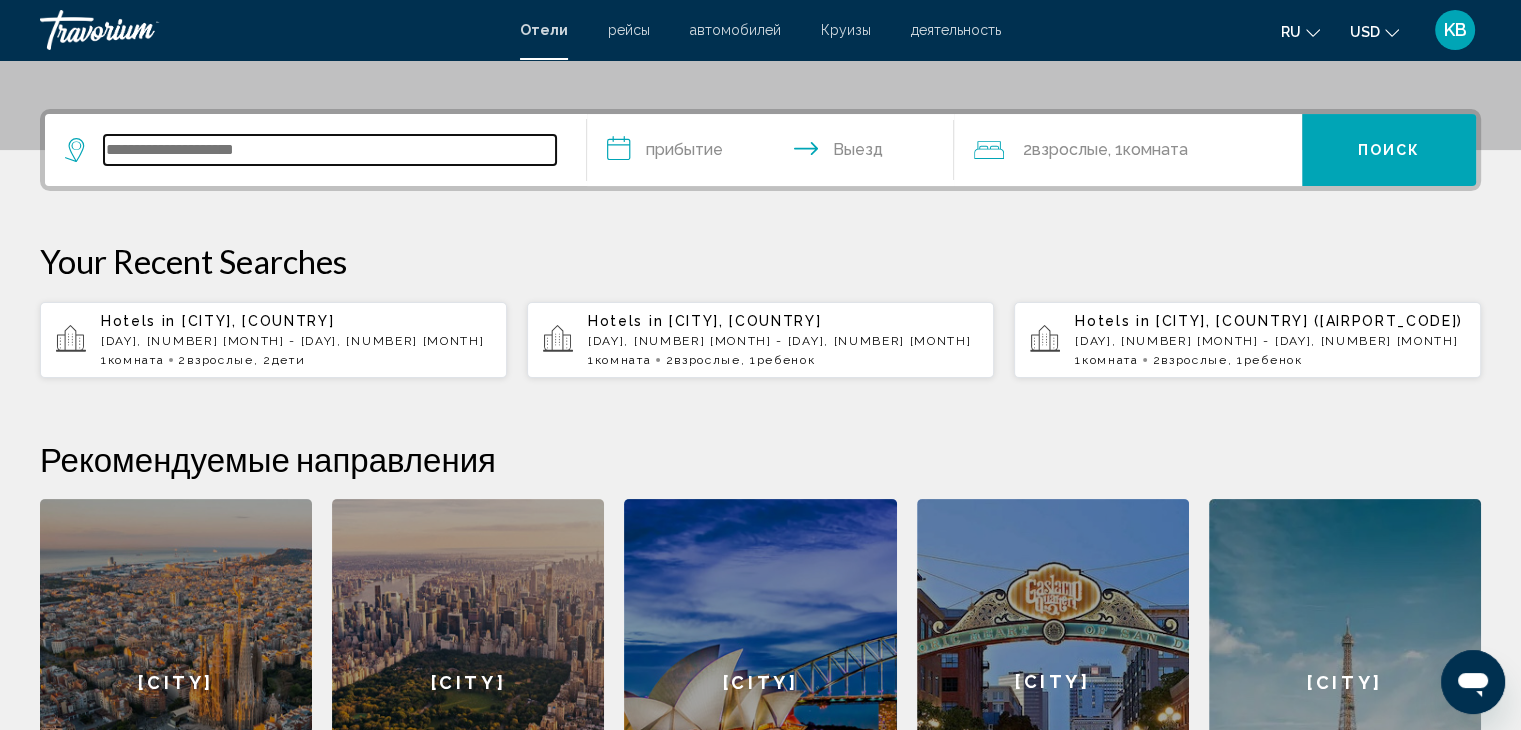scroll, scrollTop: 493, scrollLeft: 0, axis: vertical 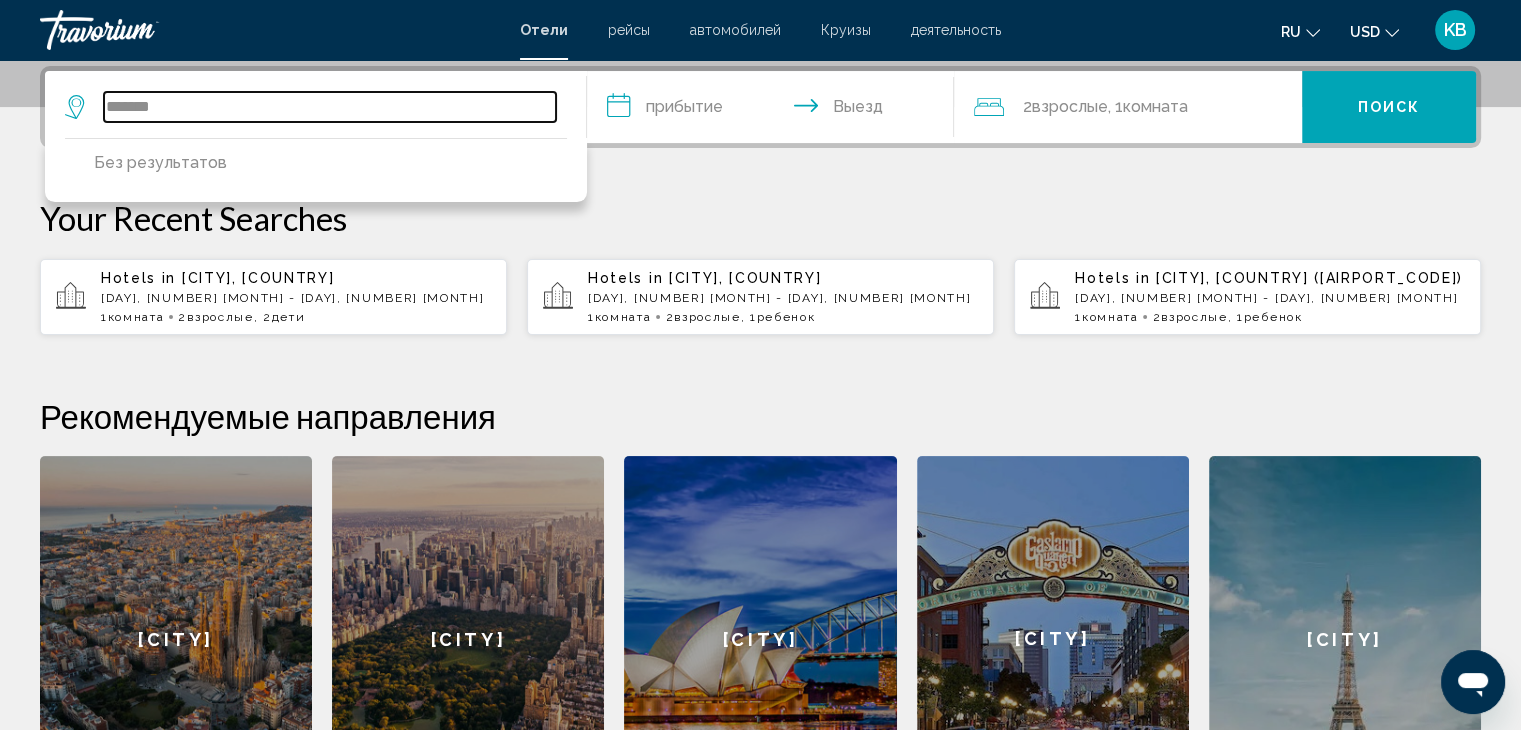 drag, startPoint x: 205, startPoint y: 105, endPoint x: 52, endPoint y: 168, distance: 165.46298 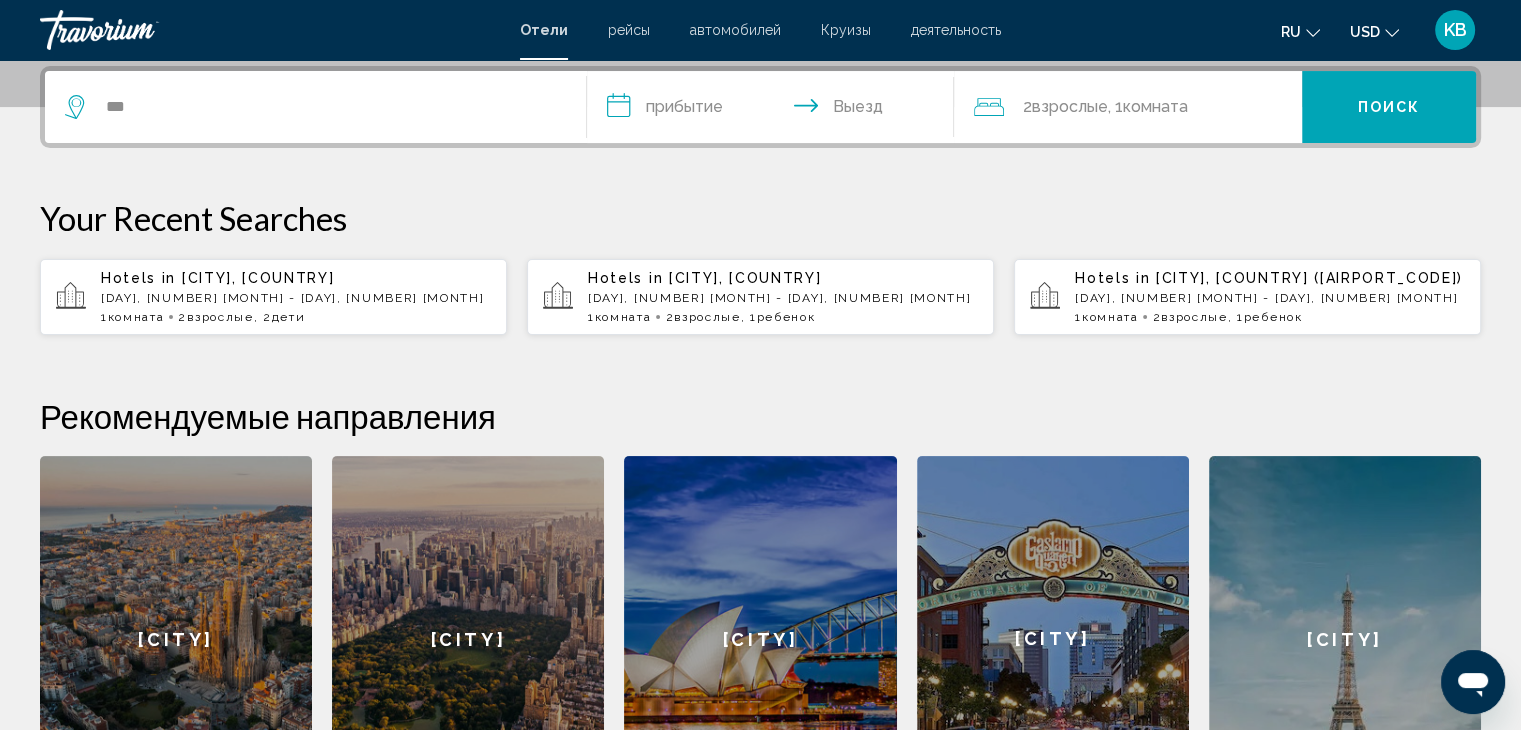 click at bounding box center [77, 107] 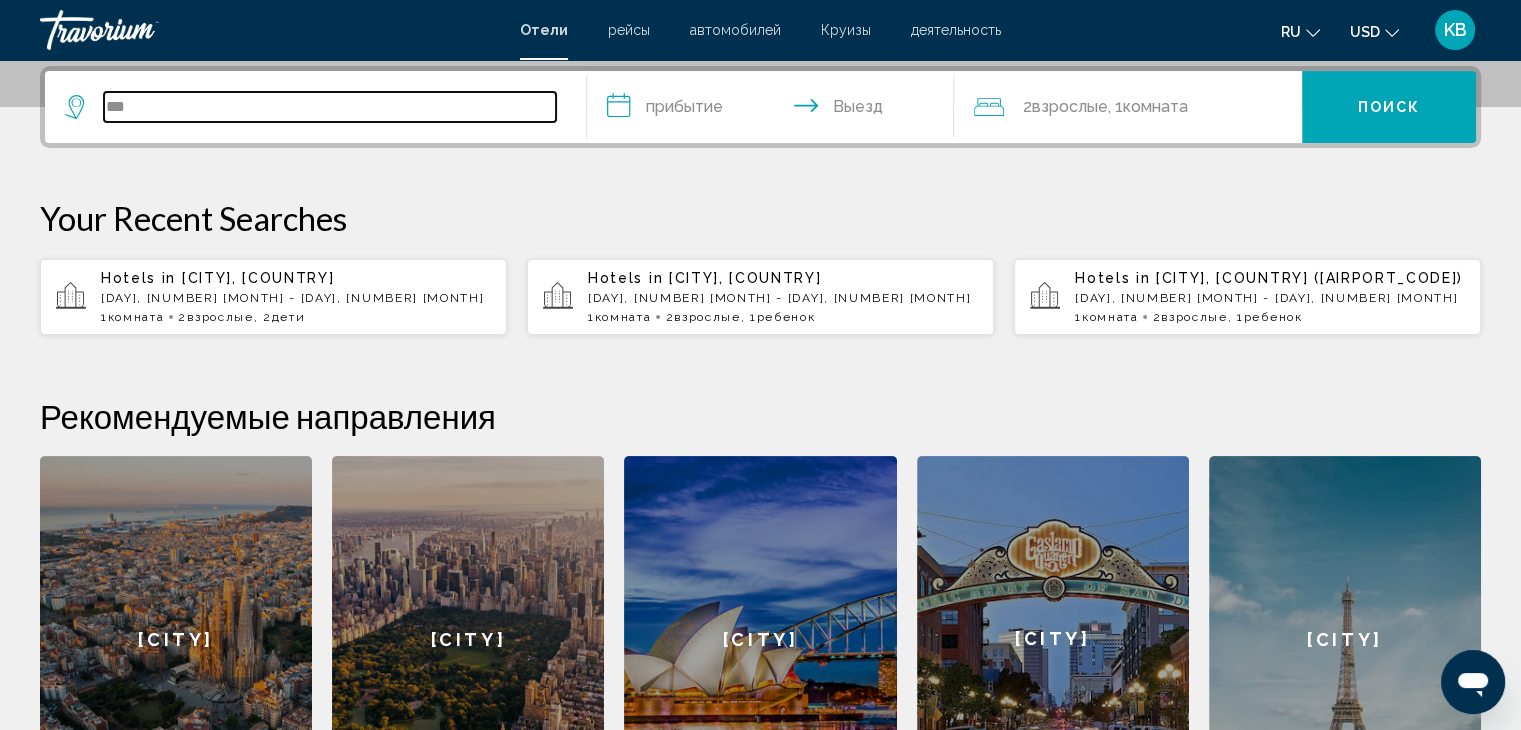 click on "***" at bounding box center (330, 107) 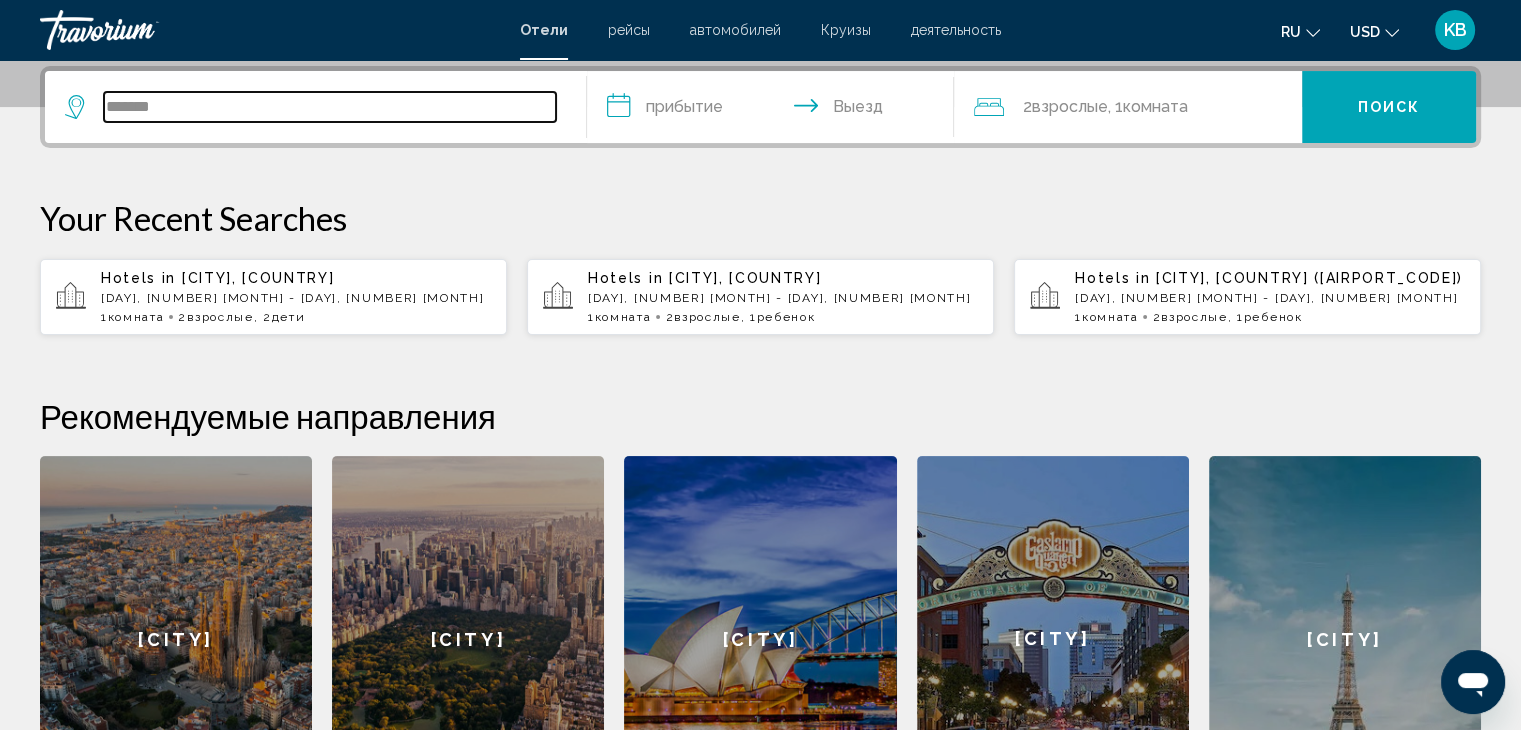 drag, startPoint x: 224, startPoint y: 125, endPoint x: 86, endPoint y: 182, distance: 149.30841 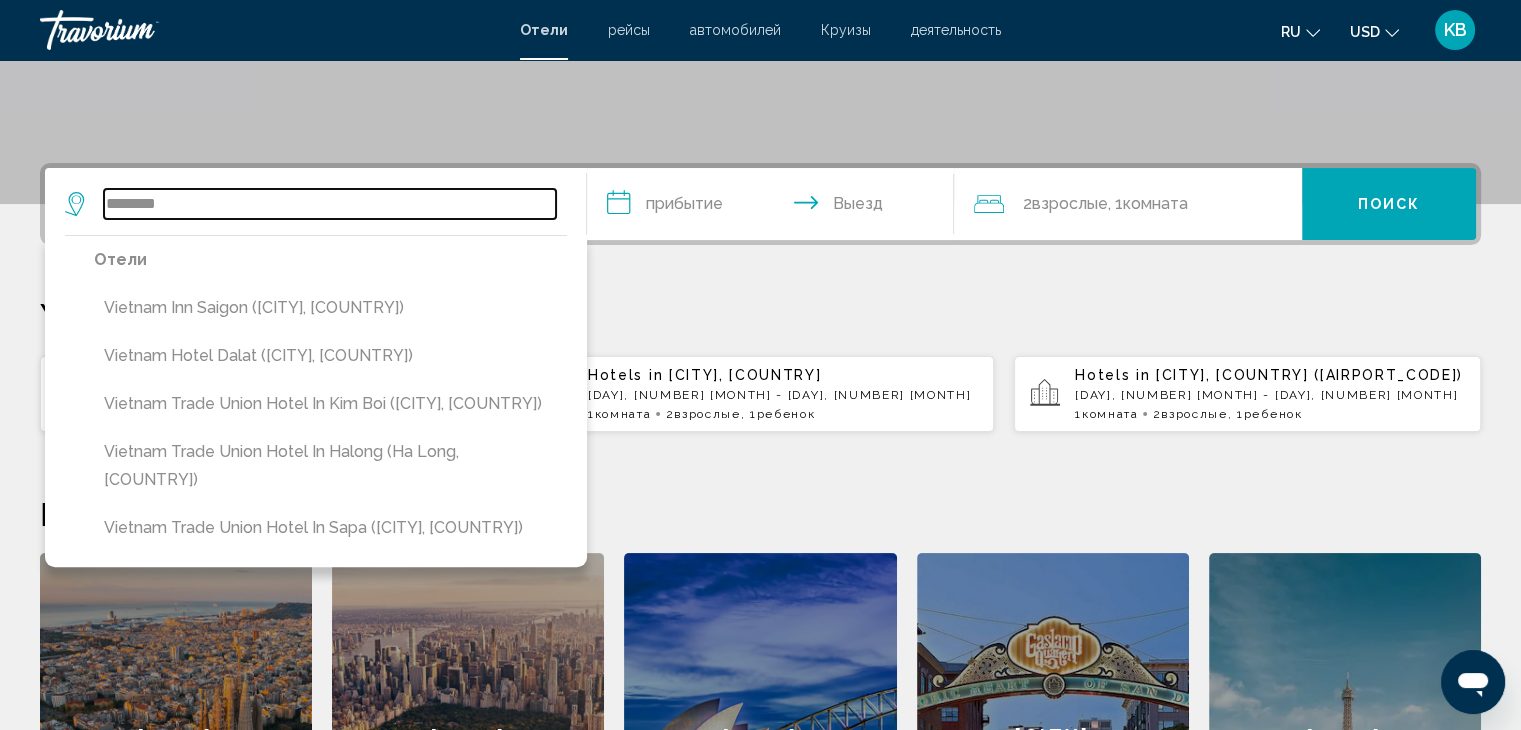 scroll, scrollTop: 393, scrollLeft: 0, axis: vertical 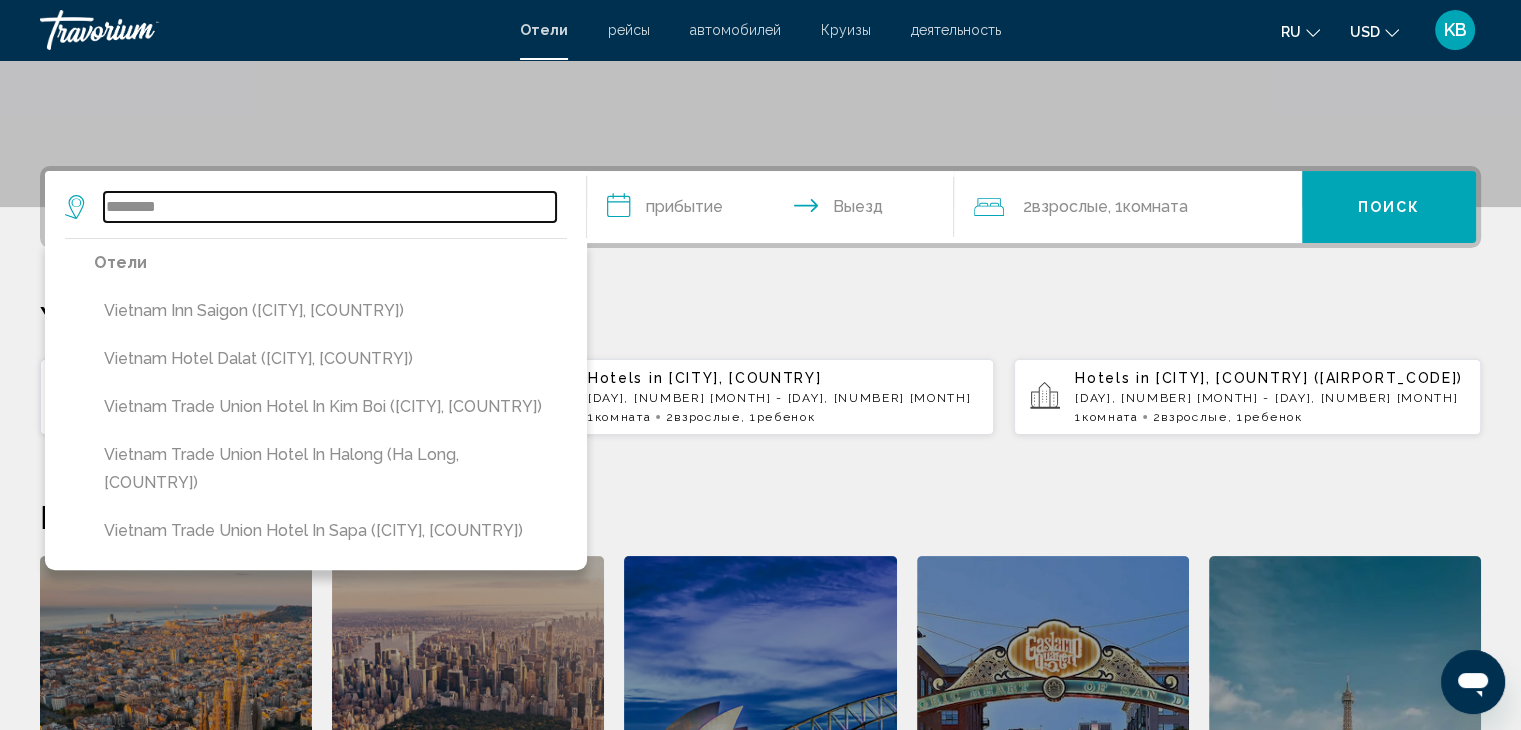 drag, startPoint x: 196, startPoint y: 208, endPoint x: 89, endPoint y: 227, distance: 108.67382 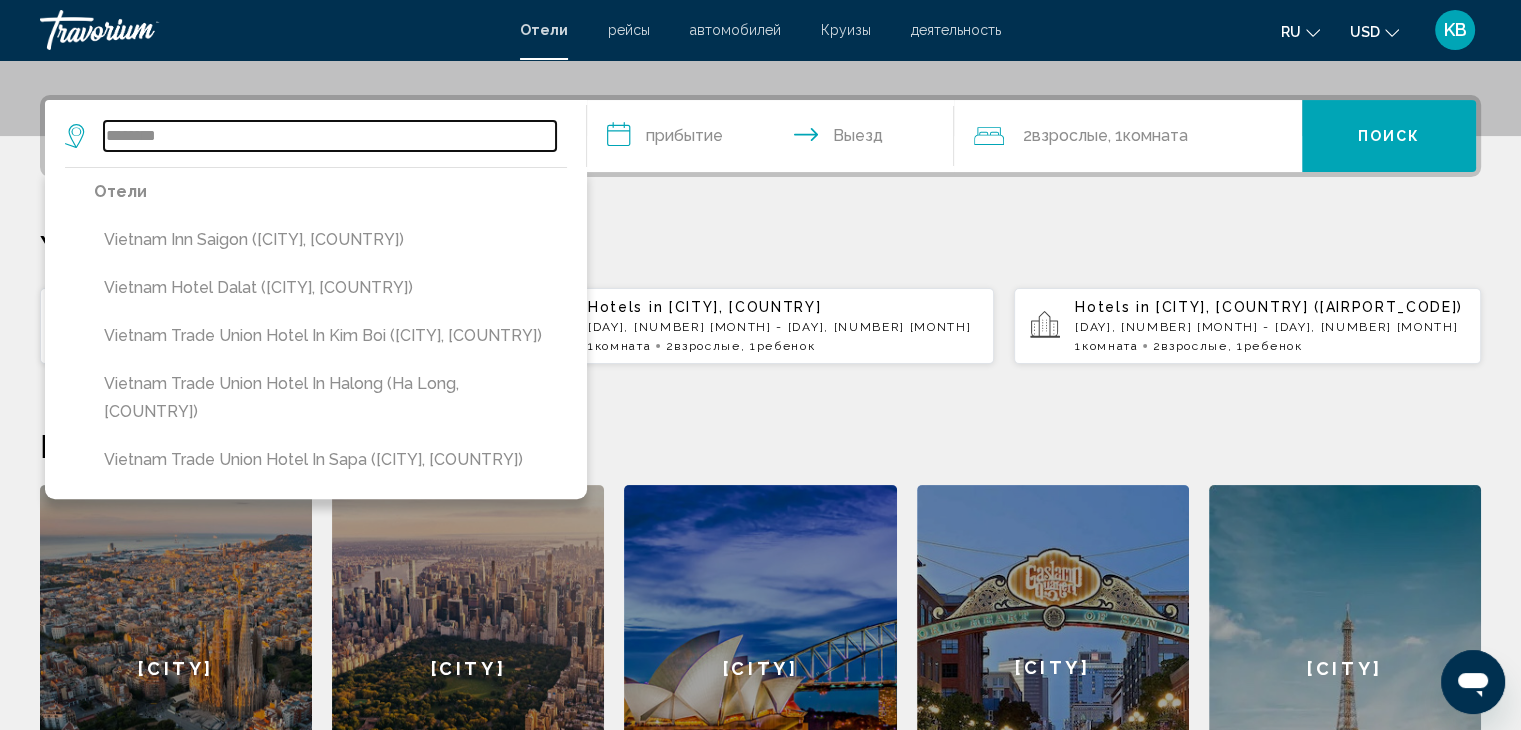 scroll, scrollTop: 493, scrollLeft: 0, axis: vertical 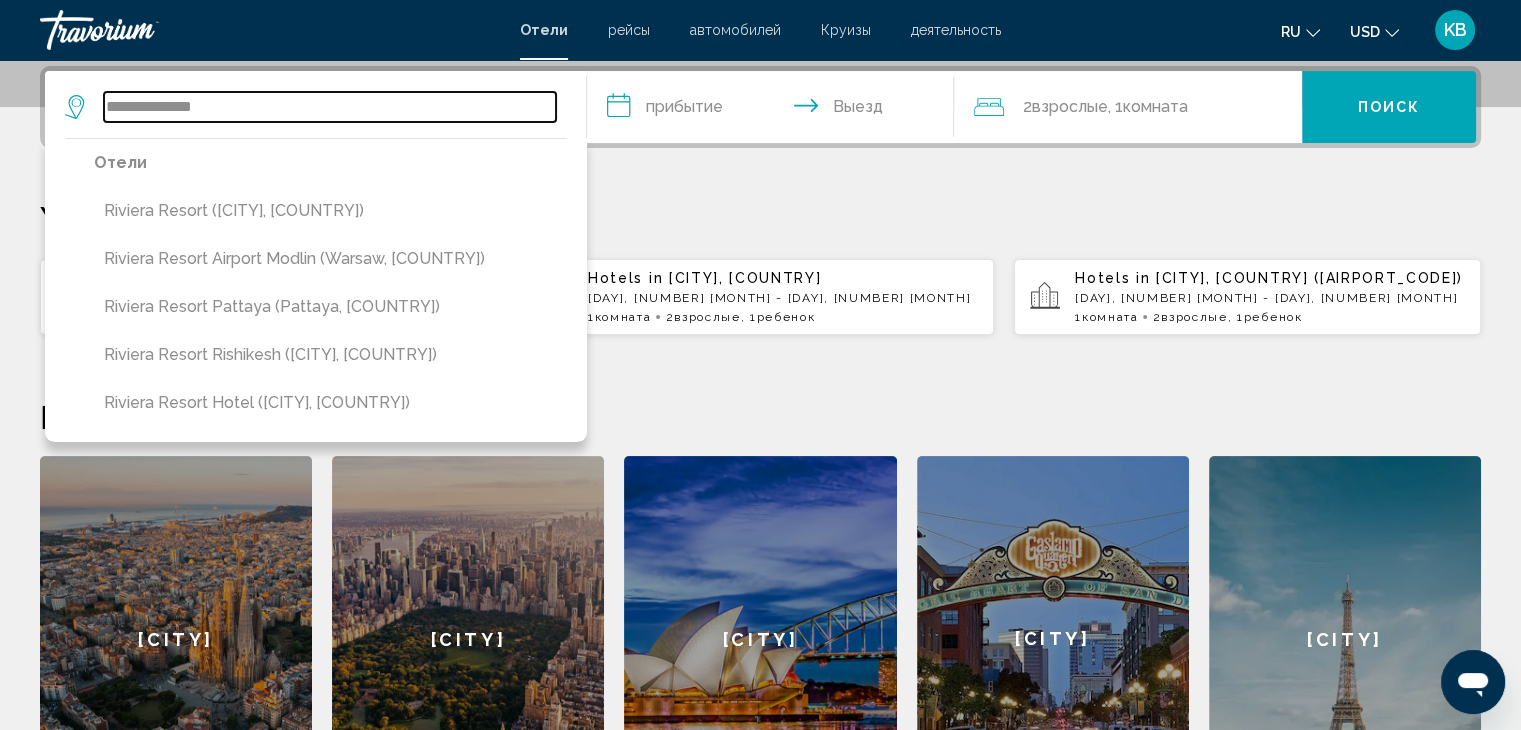 drag, startPoint x: 211, startPoint y: 109, endPoint x: 102, endPoint y: 144, distance: 114.48144 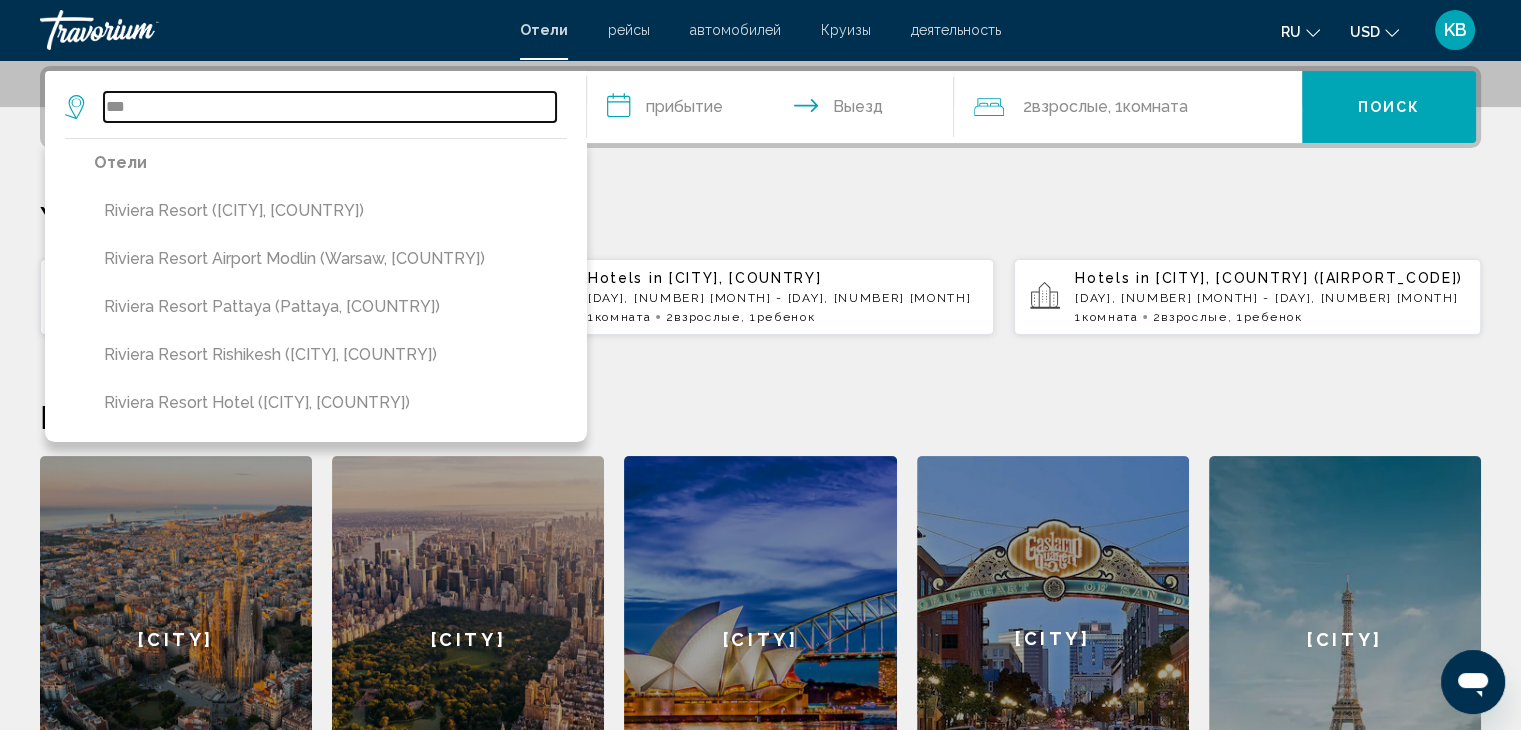 click on "***" at bounding box center (330, 107) 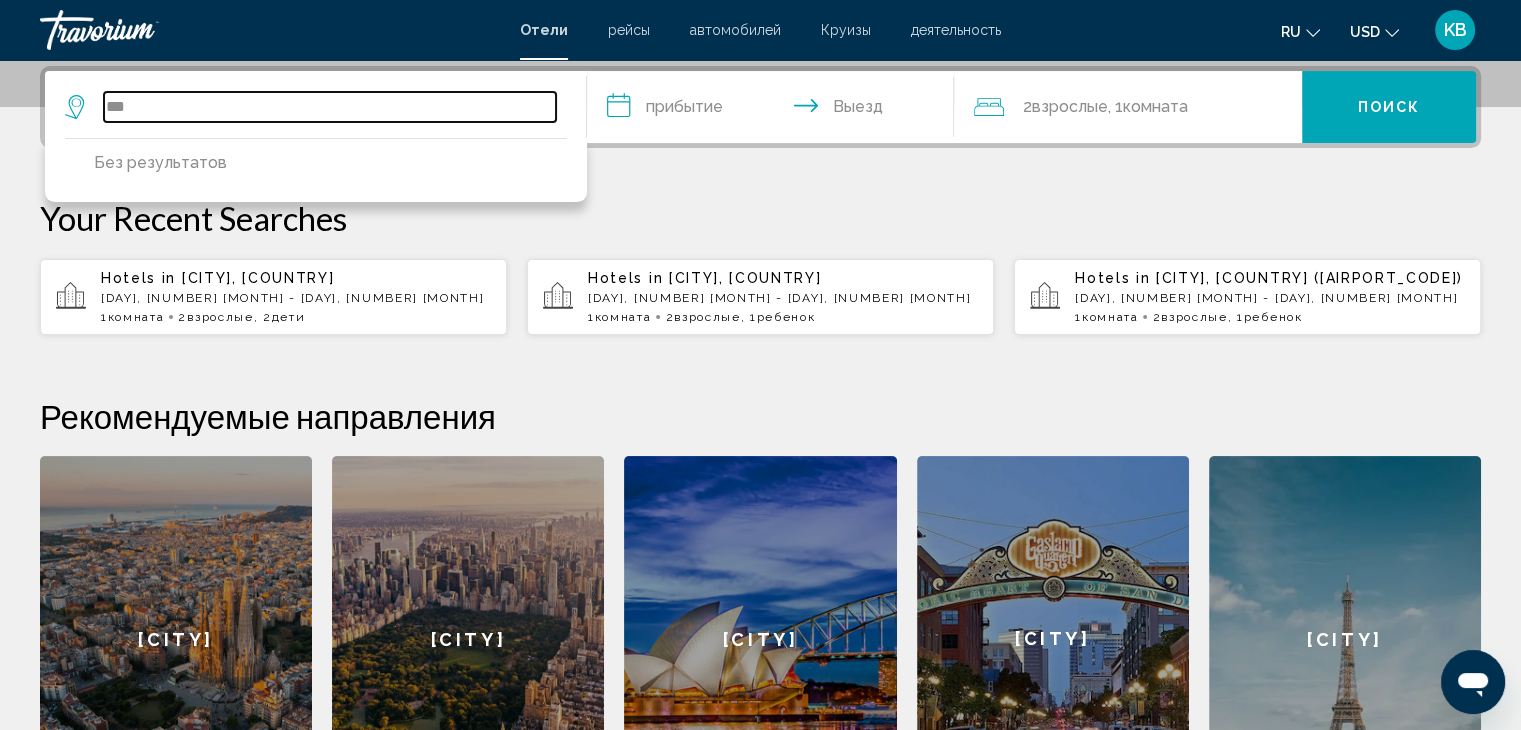 drag, startPoint x: 300, startPoint y: 107, endPoint x: 54, endPoint y: 221, distance: 271.13095 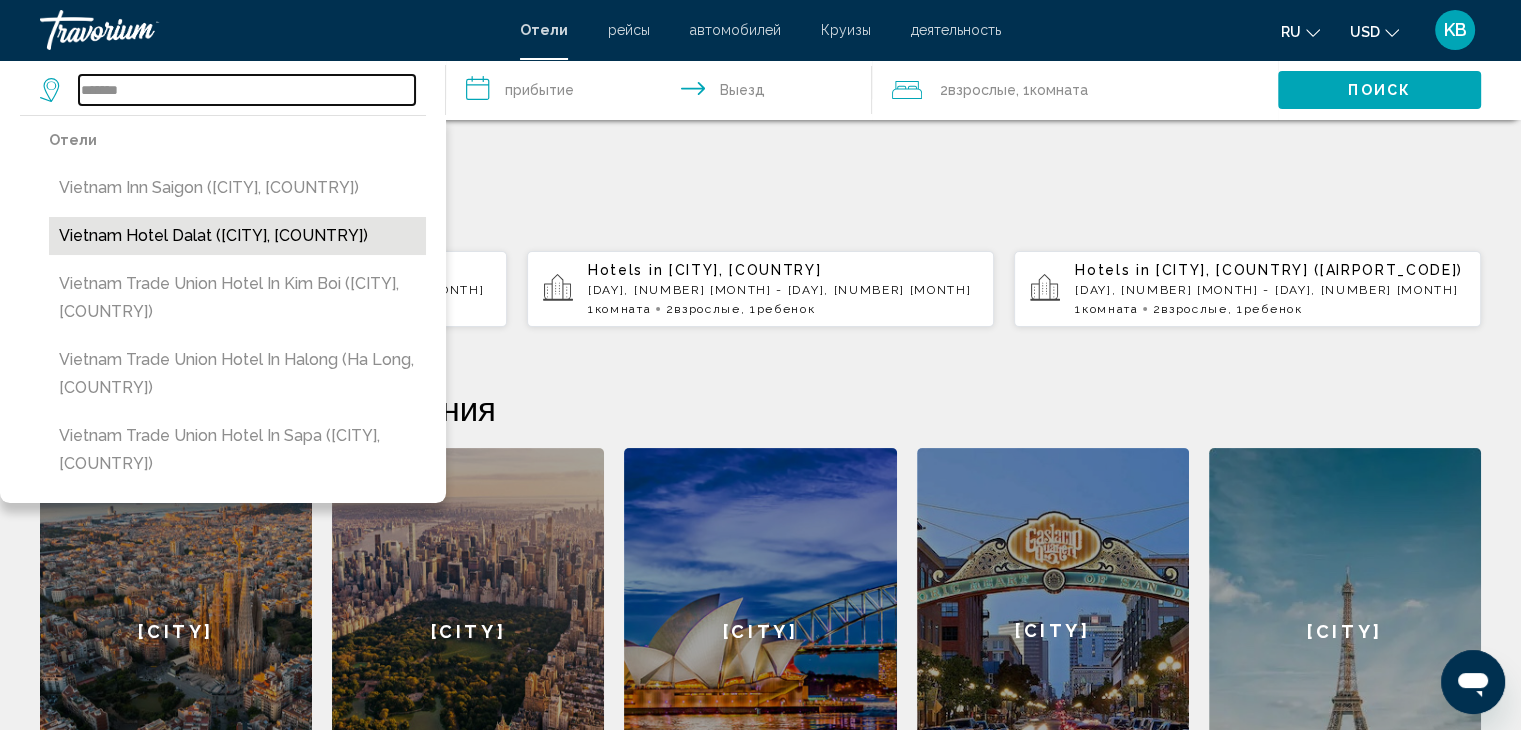 scroll, scrollTop: 493, scrollLeft: 0, axis: vertical 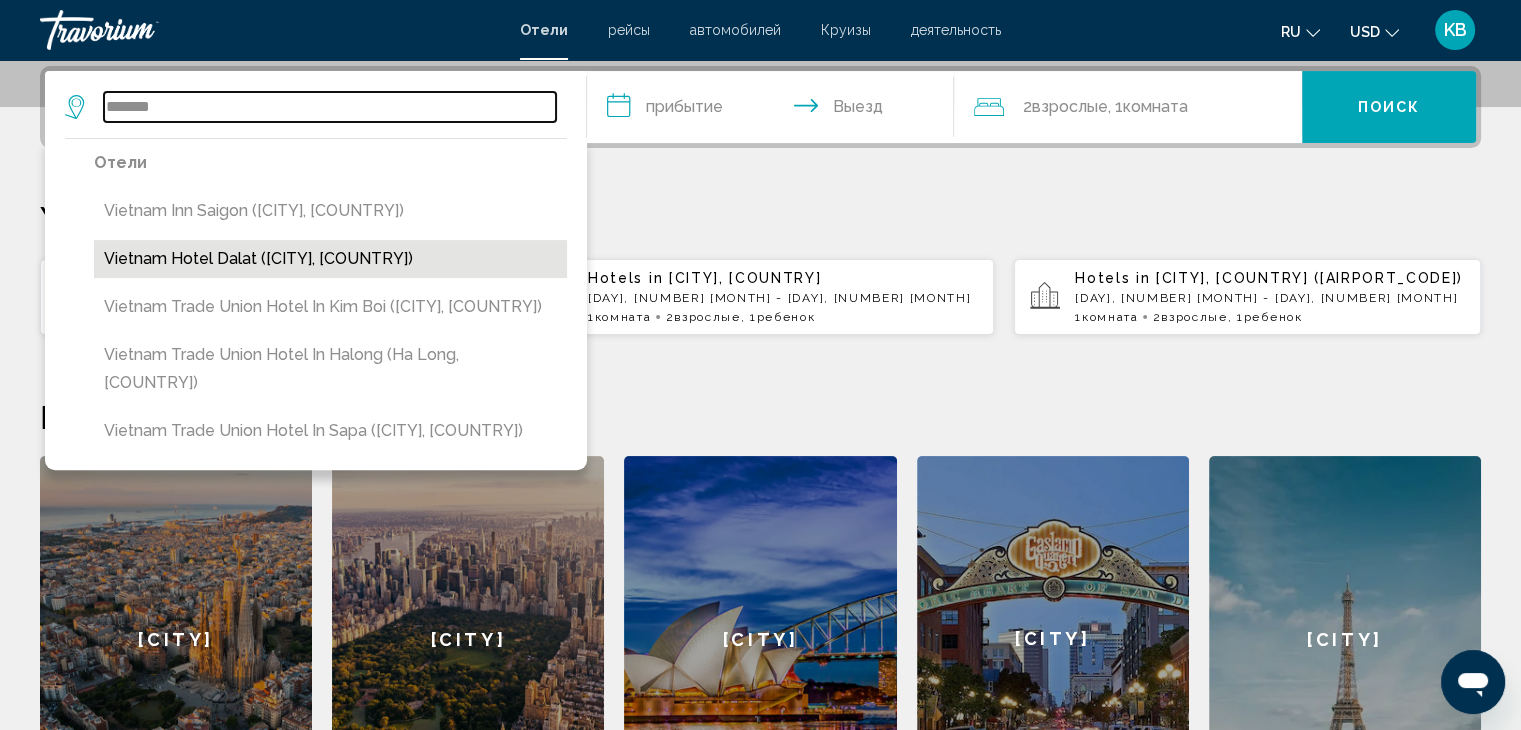 type on "*******" 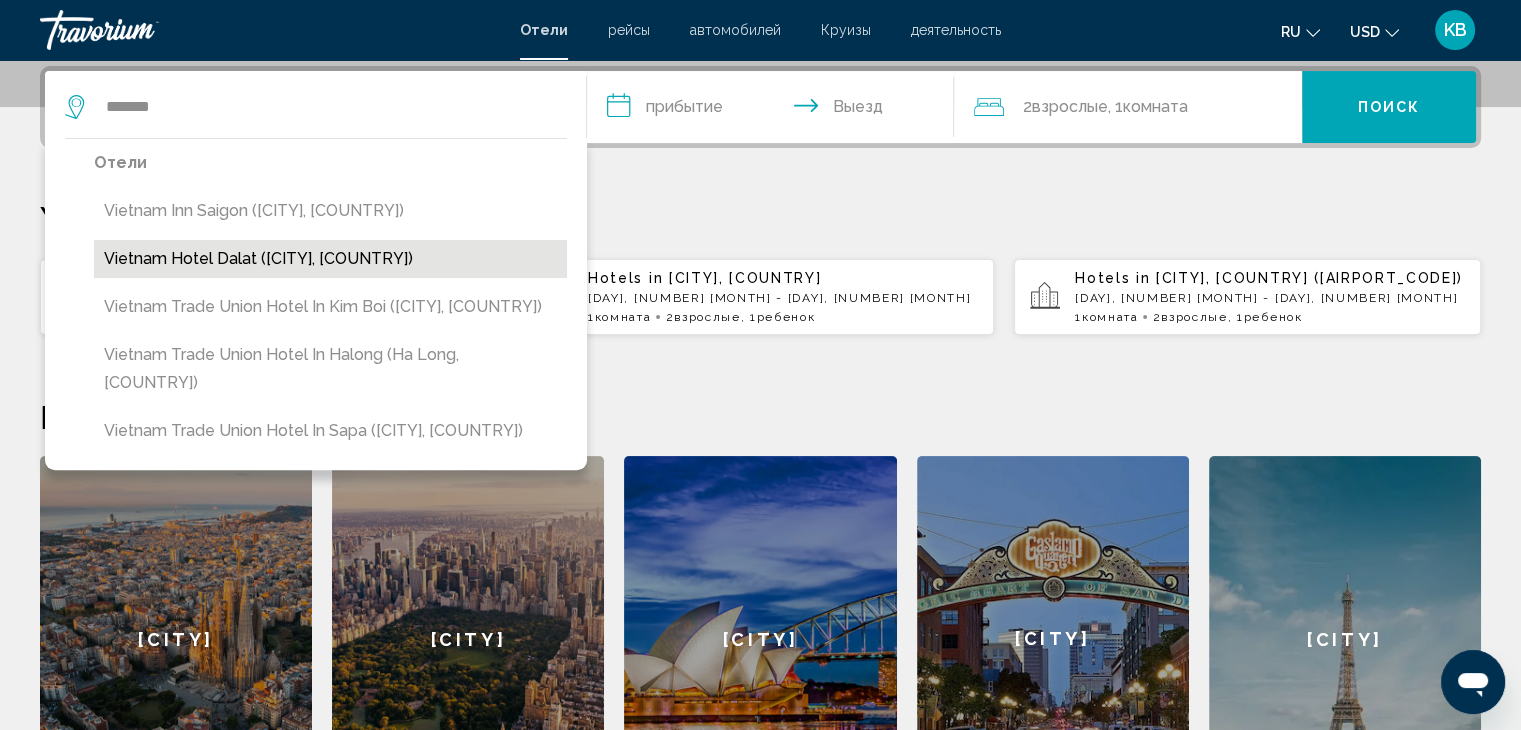 click on "Vietnam Hotel Dalat ([CITY], [COUNTRY])" at bounding box center (330, 259) 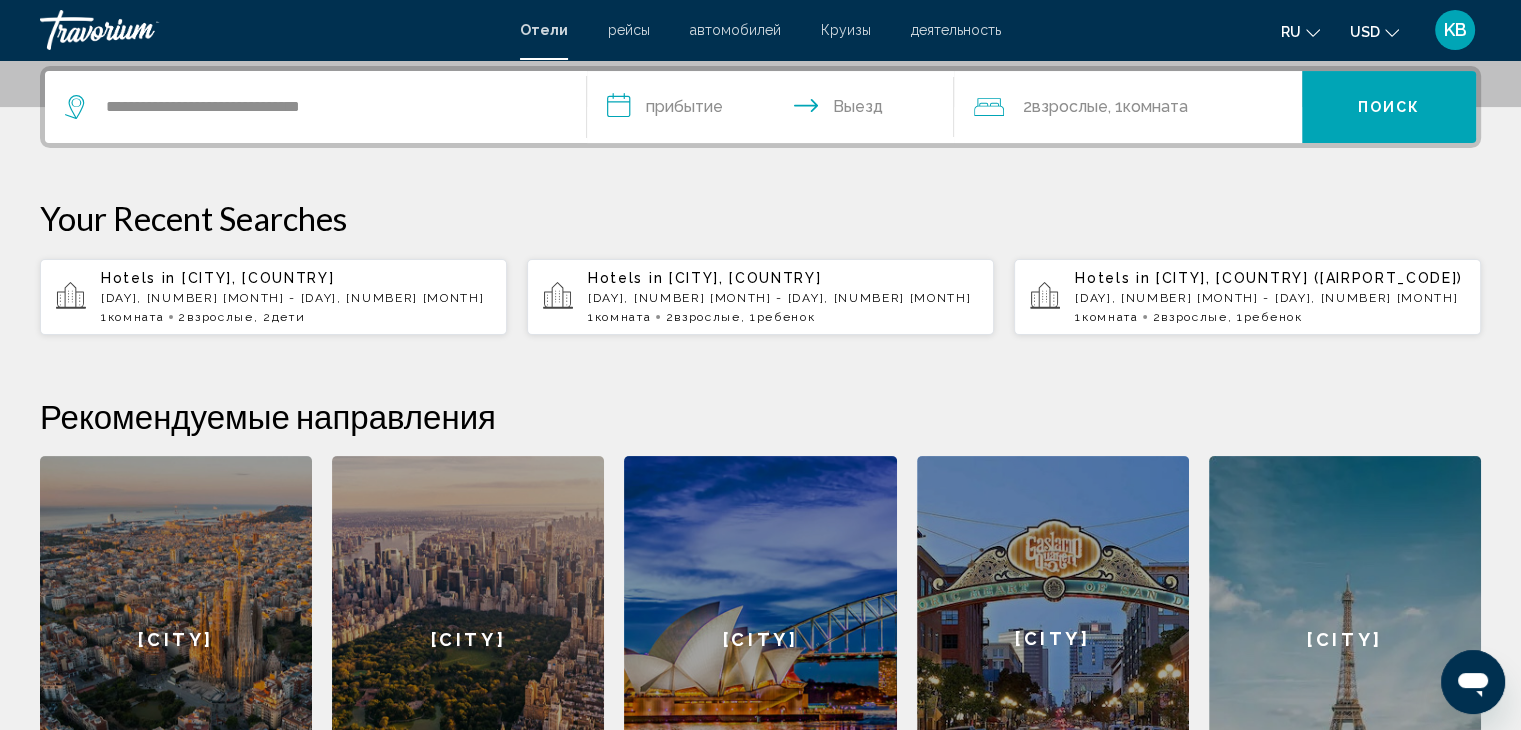click on "**********" at bounding box center (775, 110) 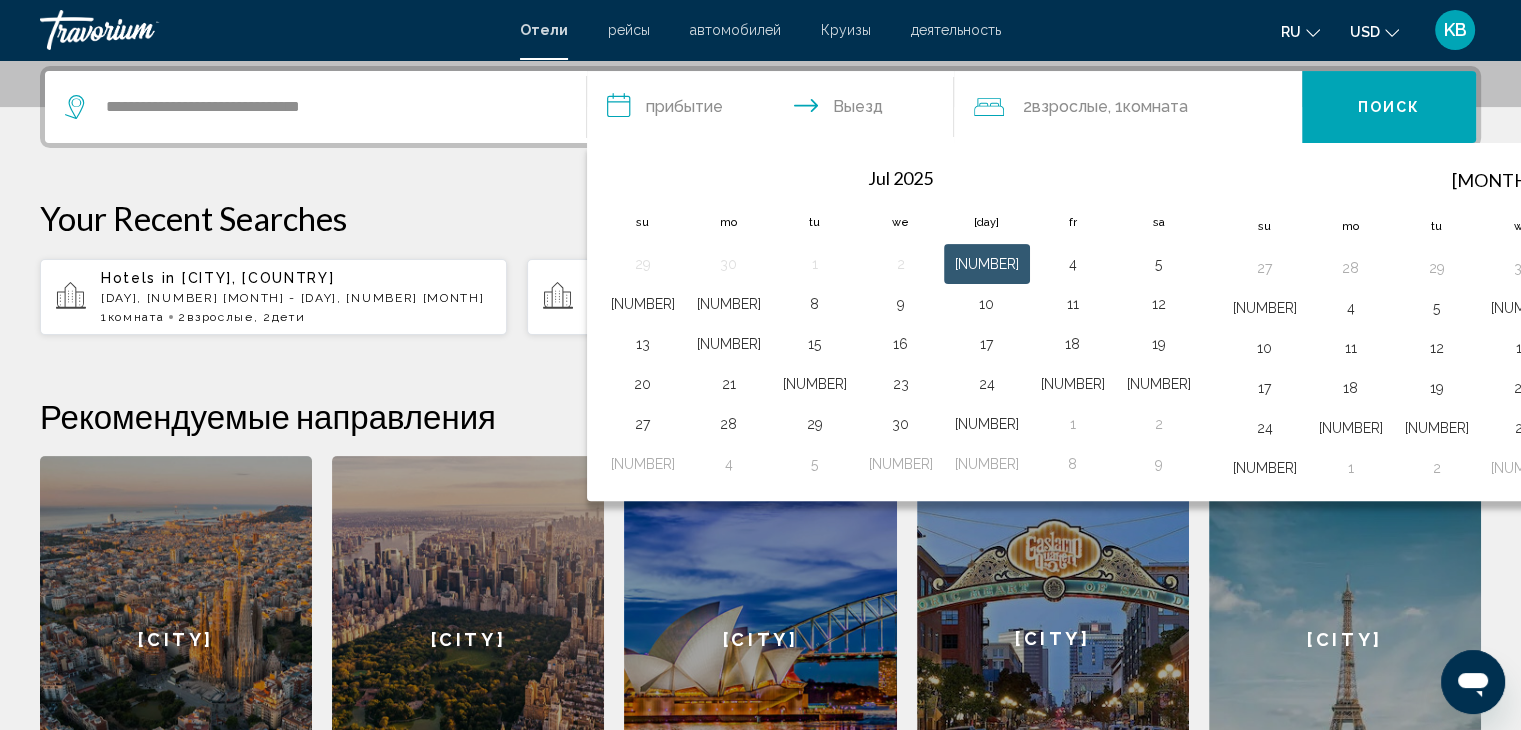 drag, startPoint x: 1281, startPoint y: 299, endPoint x: 1287, endPoint y: 335, distance: 36.496574 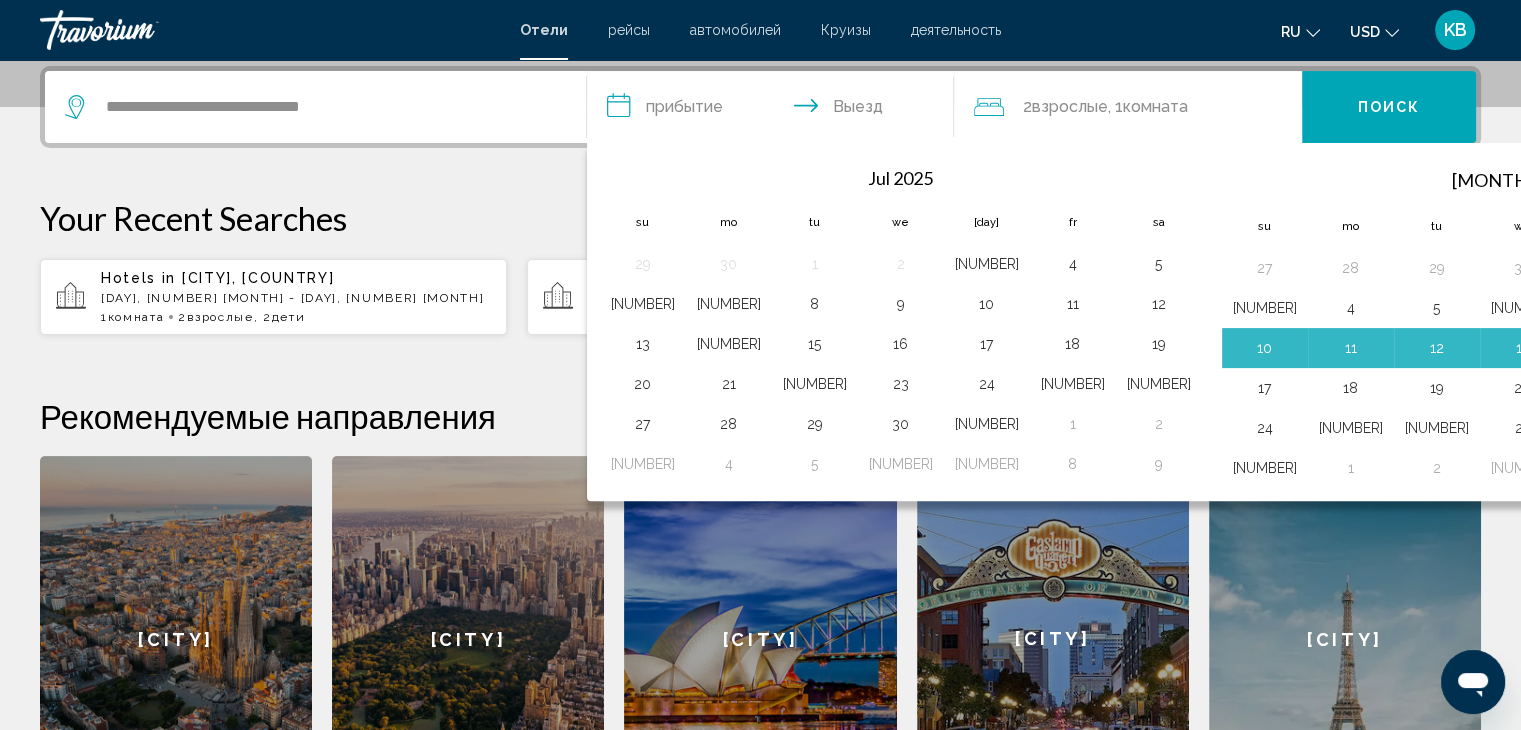click on "15" at bounding box center [1695, 348] 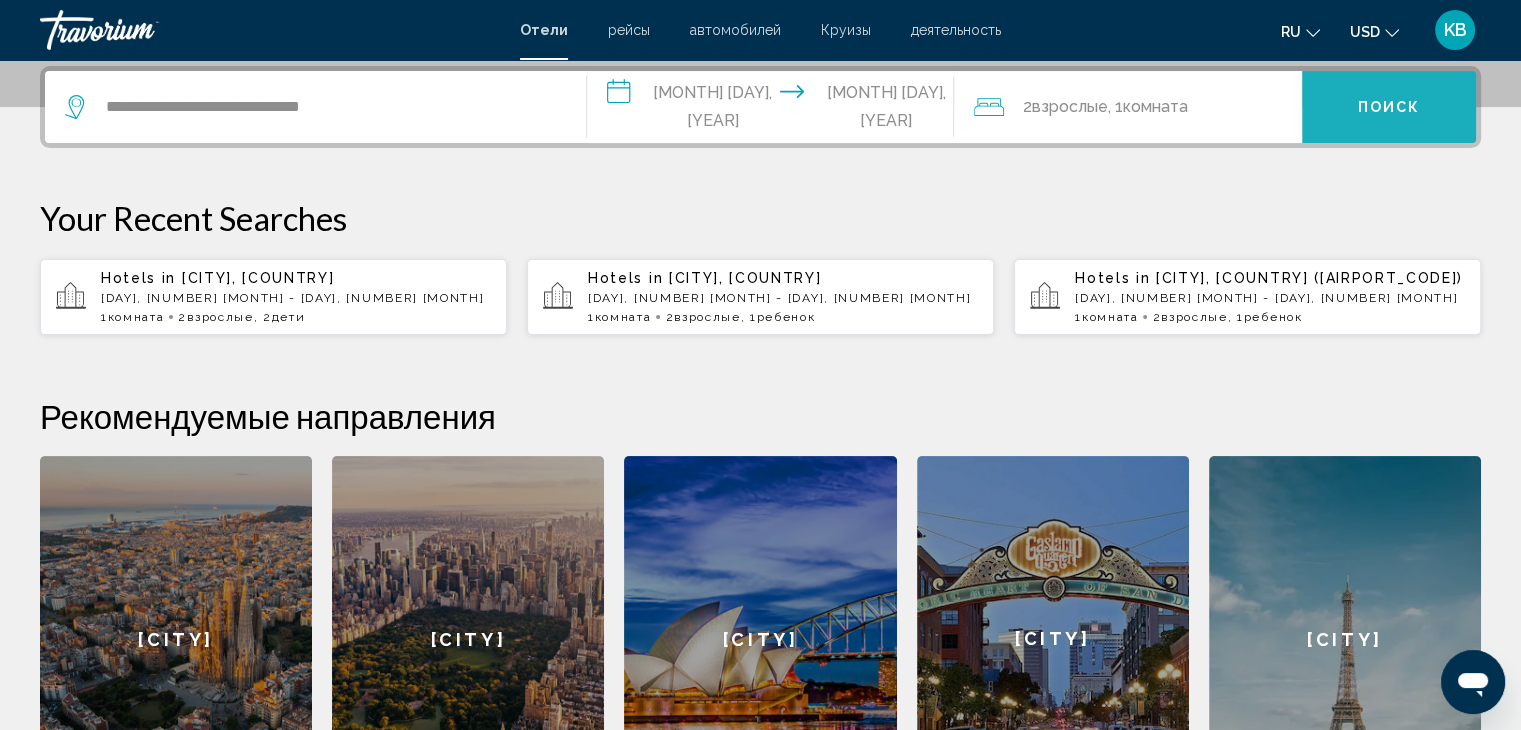 click on "Поиск" at bounding box center [1389, 108] 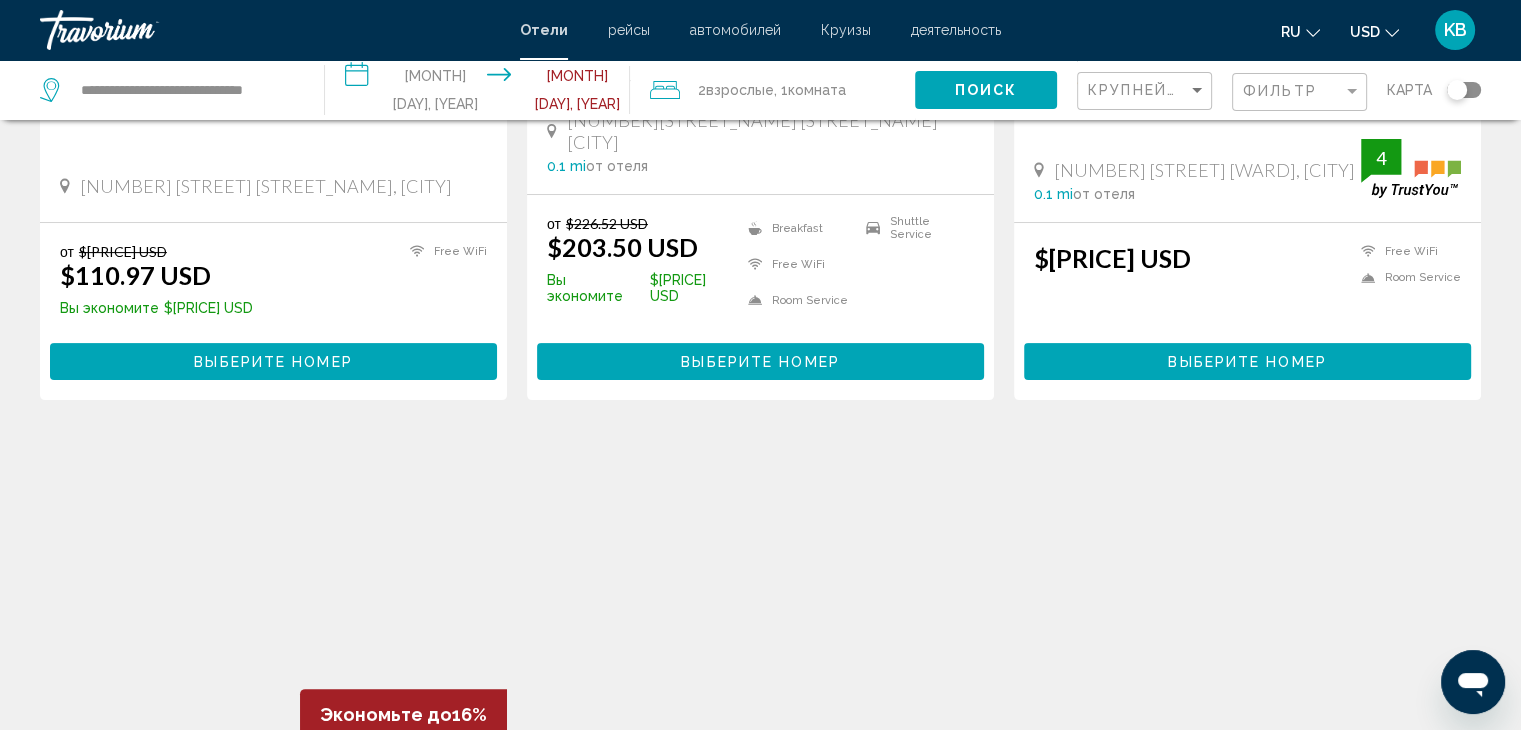 scroll, scrollTop: 0, scrollLeft: 0, axis: both 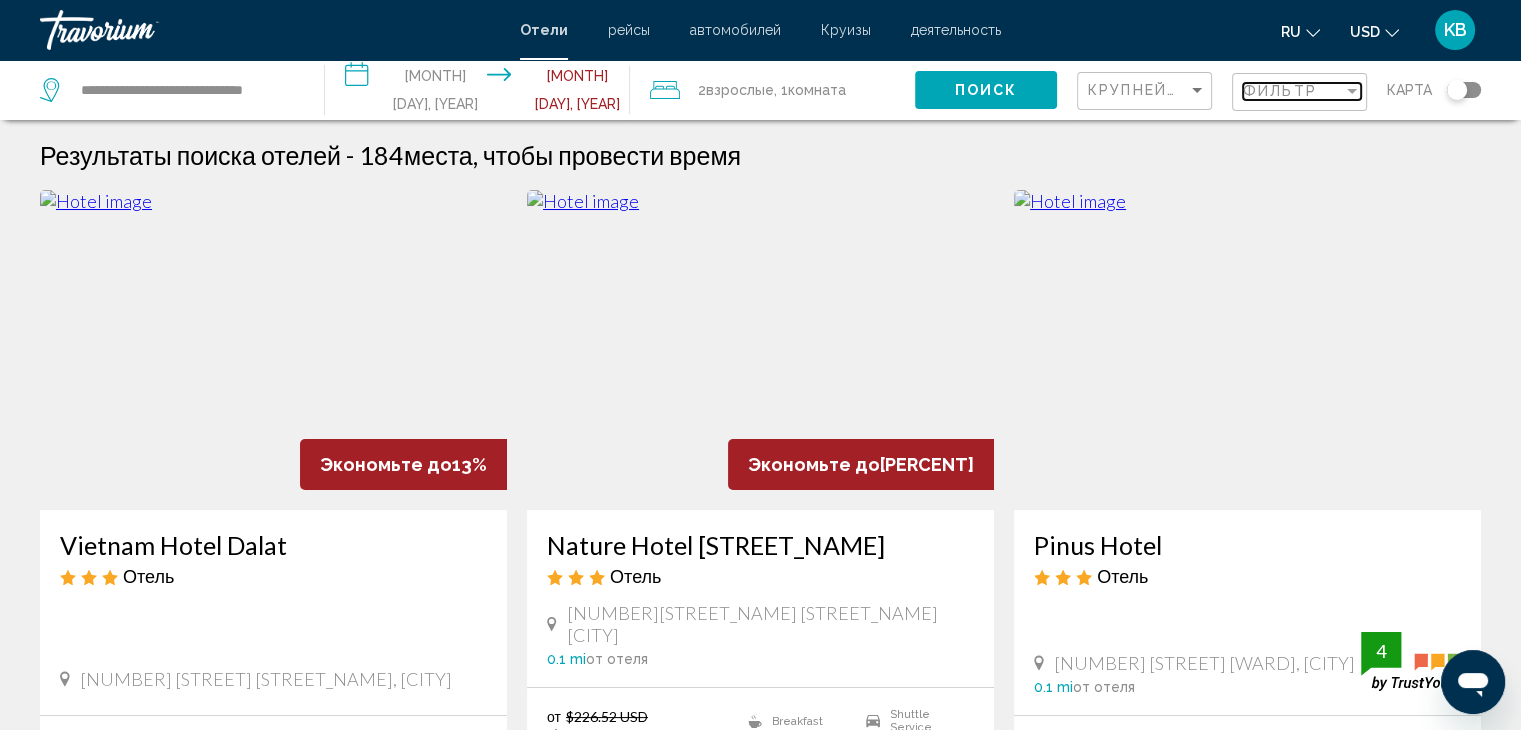 click on "Фильтр" at bounding box center [1280, 91] 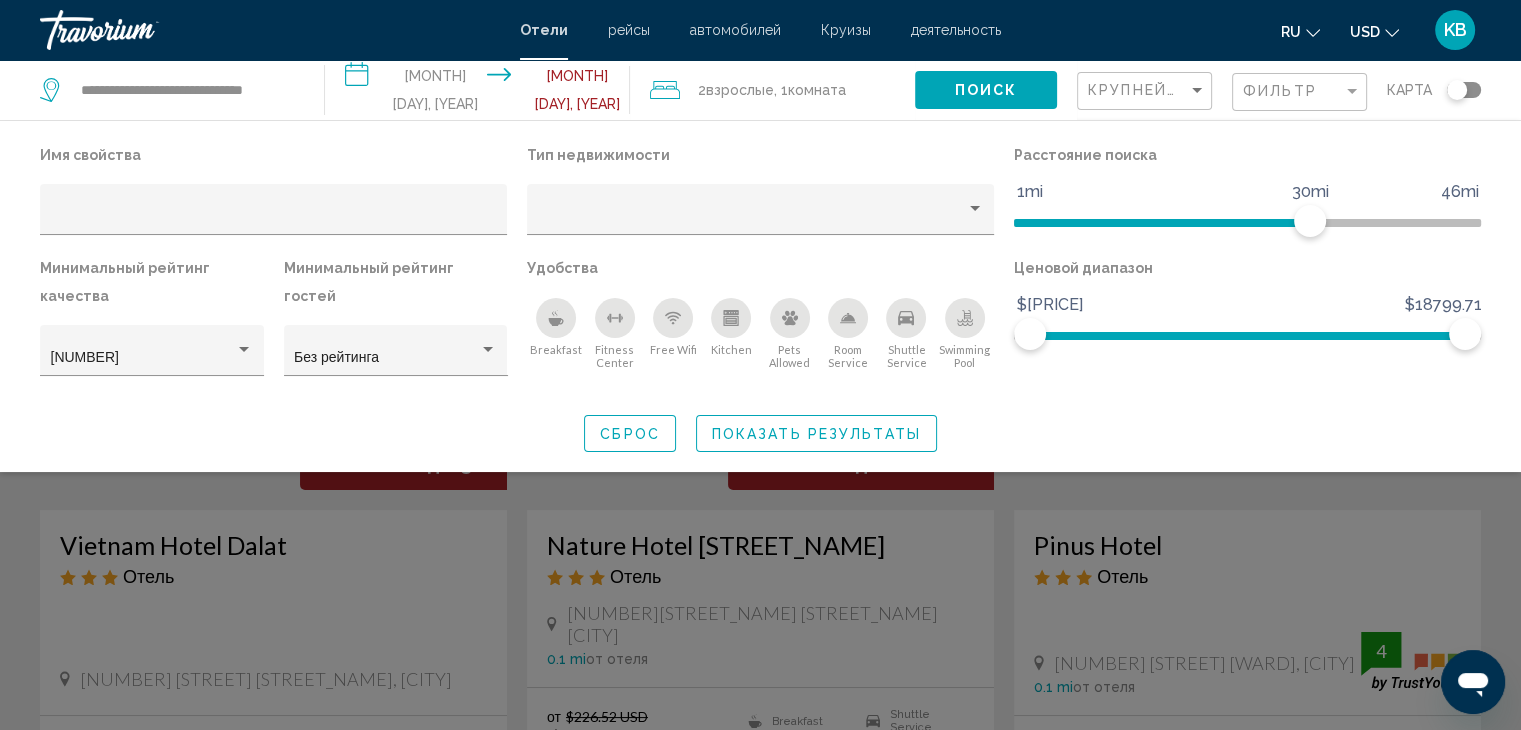 click at bounding box center [760, 515] 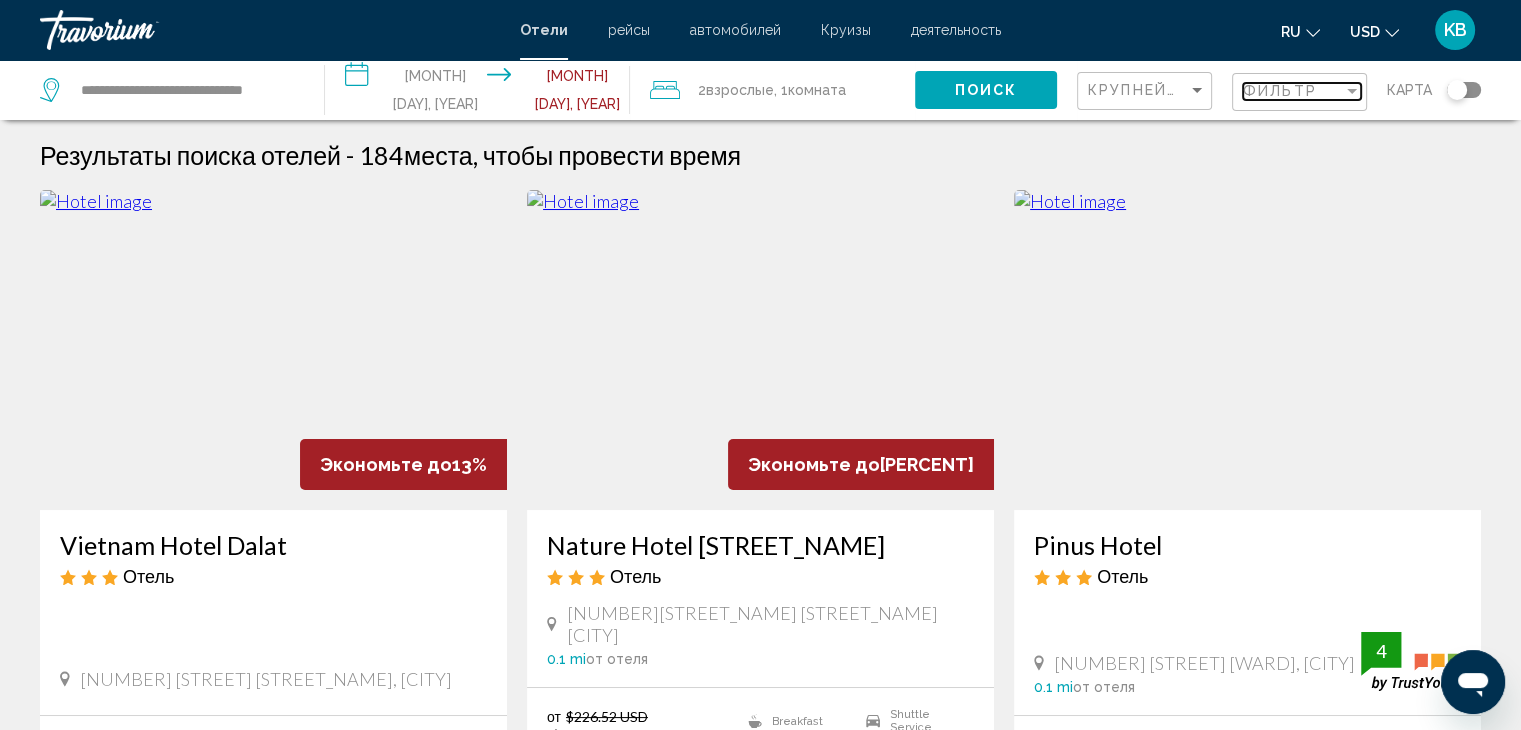 click on "Фильтр" at bounding box center (1280, 91) 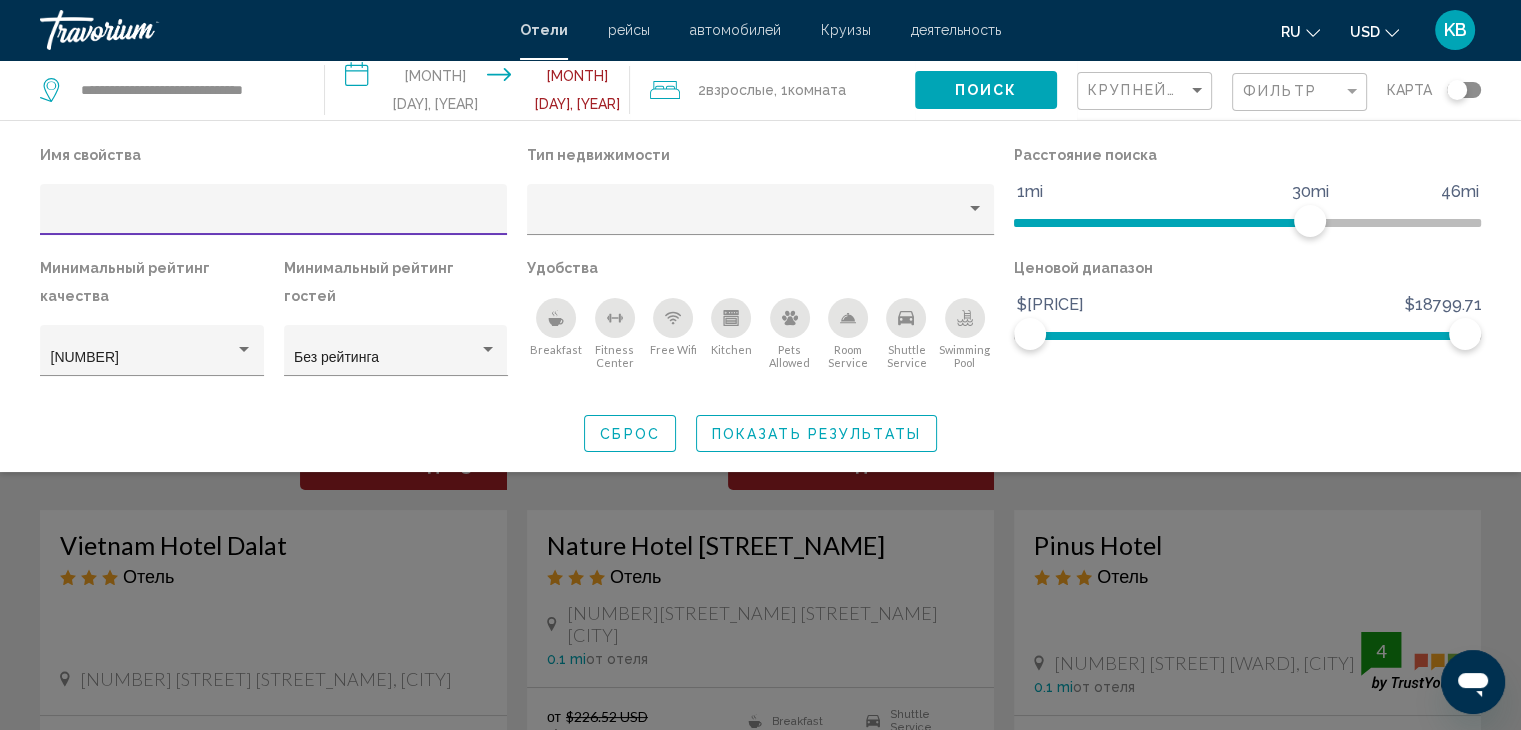 click at bounding box center [760, 515] 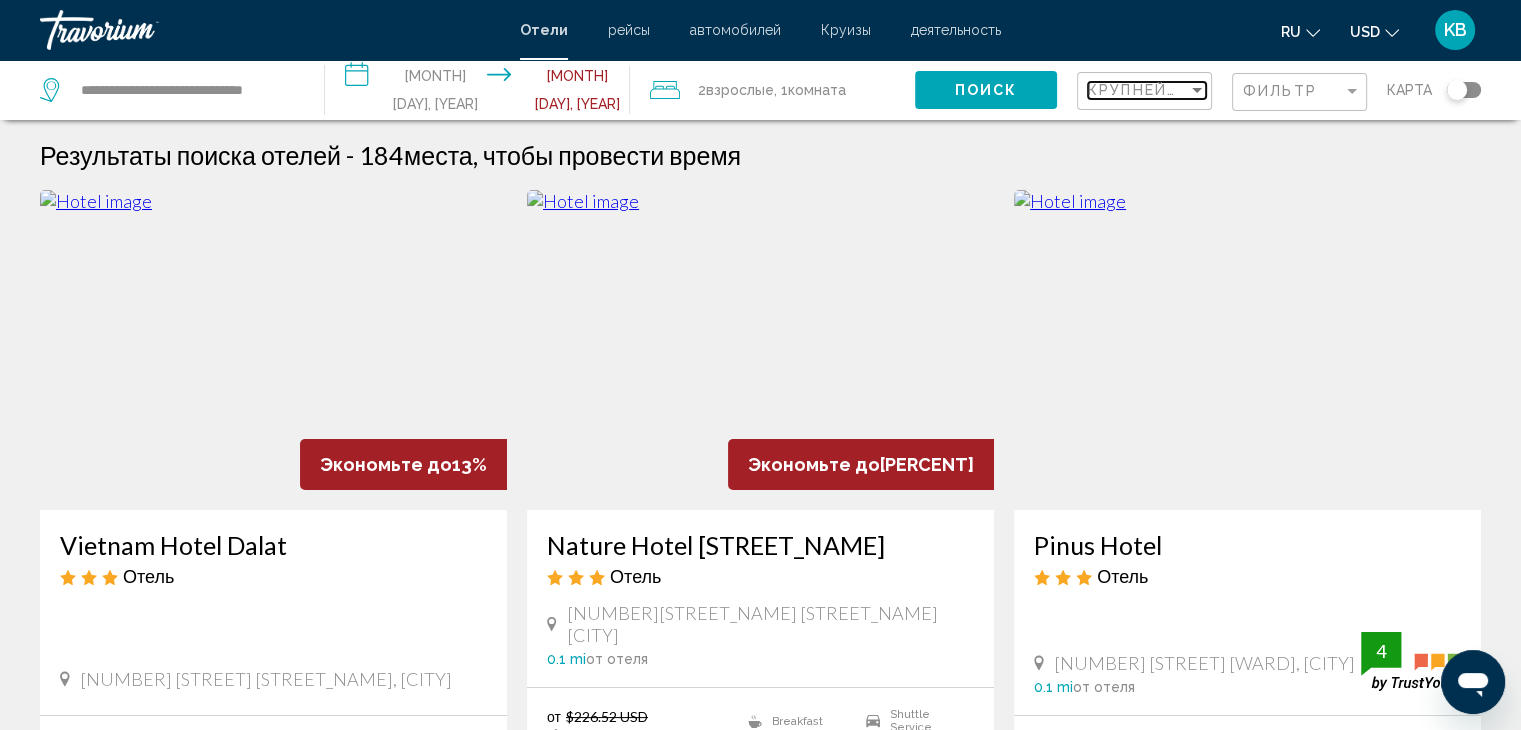 click on "Крупнейшие сбережения" at bounding box center [1207, 90] 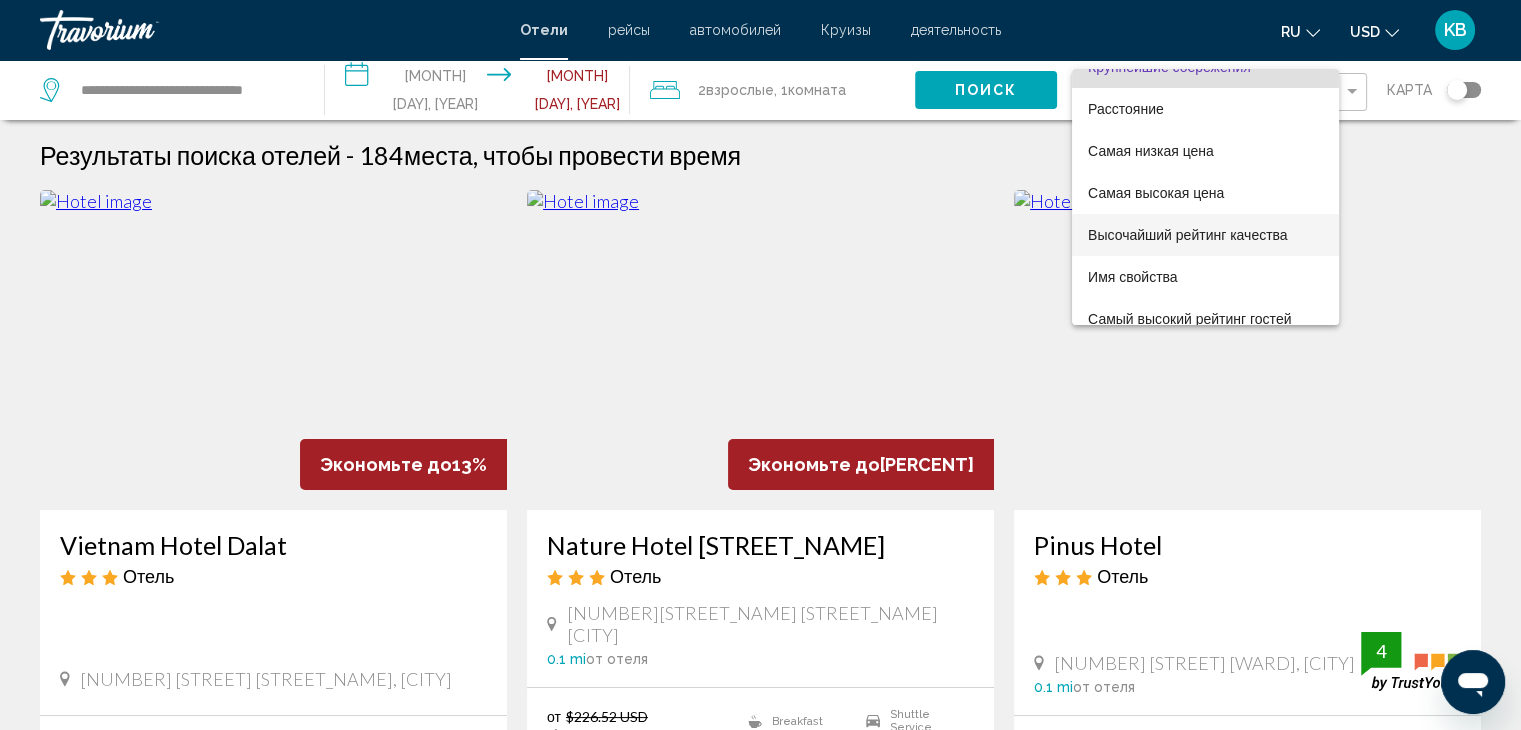 scroll, scrollTop: 0, scrollLeft: 0, axis: both 